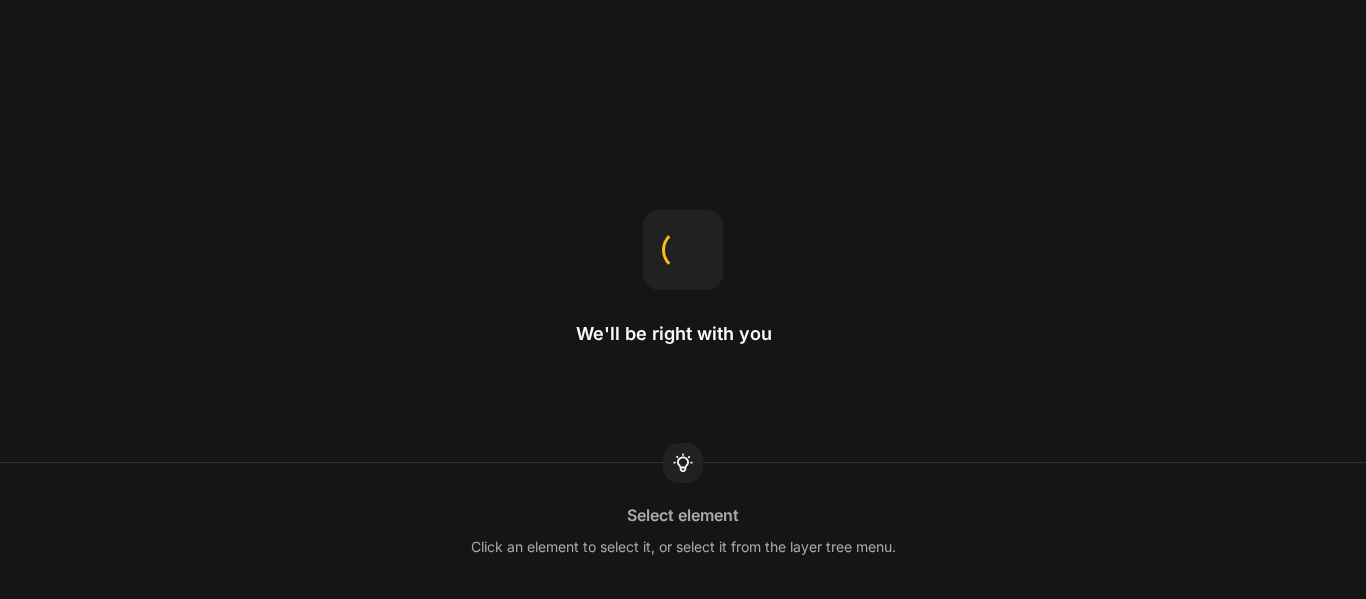 scroll, scrollTop: 0, scrollLeft: 0, axis: both 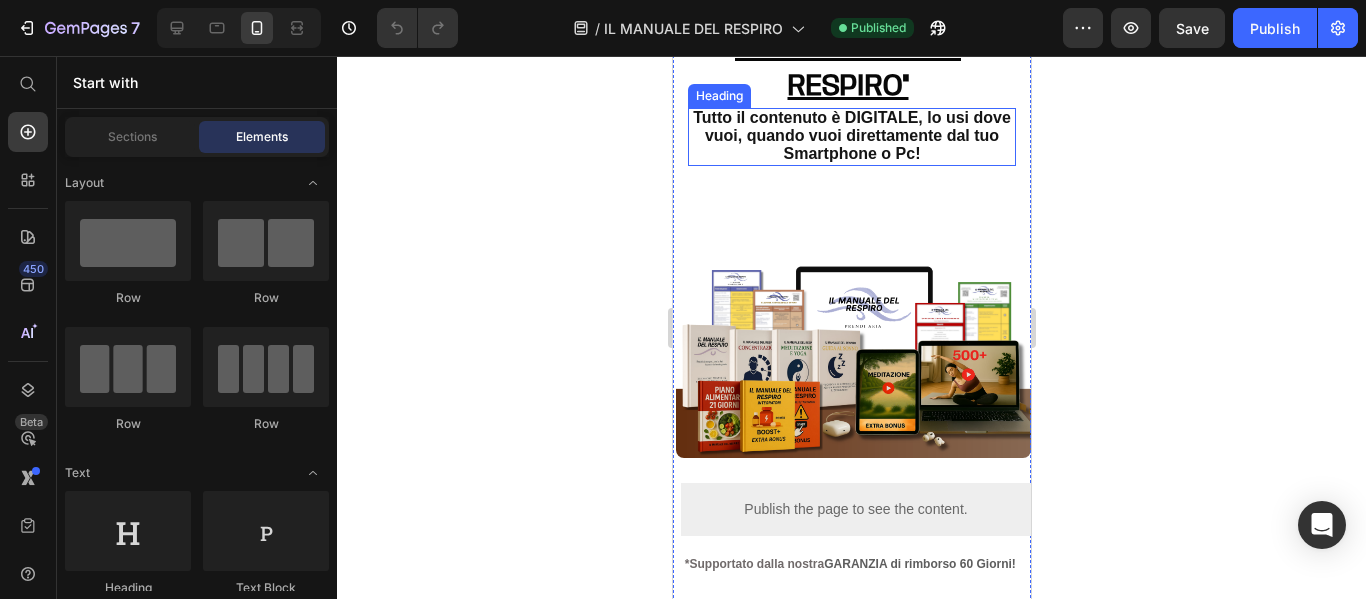 click on "Tutto il contenuto è DIGITALE, lo usi dove vuoi, quando vuoi direttamente dal tuo Smartphone o Pc!" at bounding box center (851, 135) 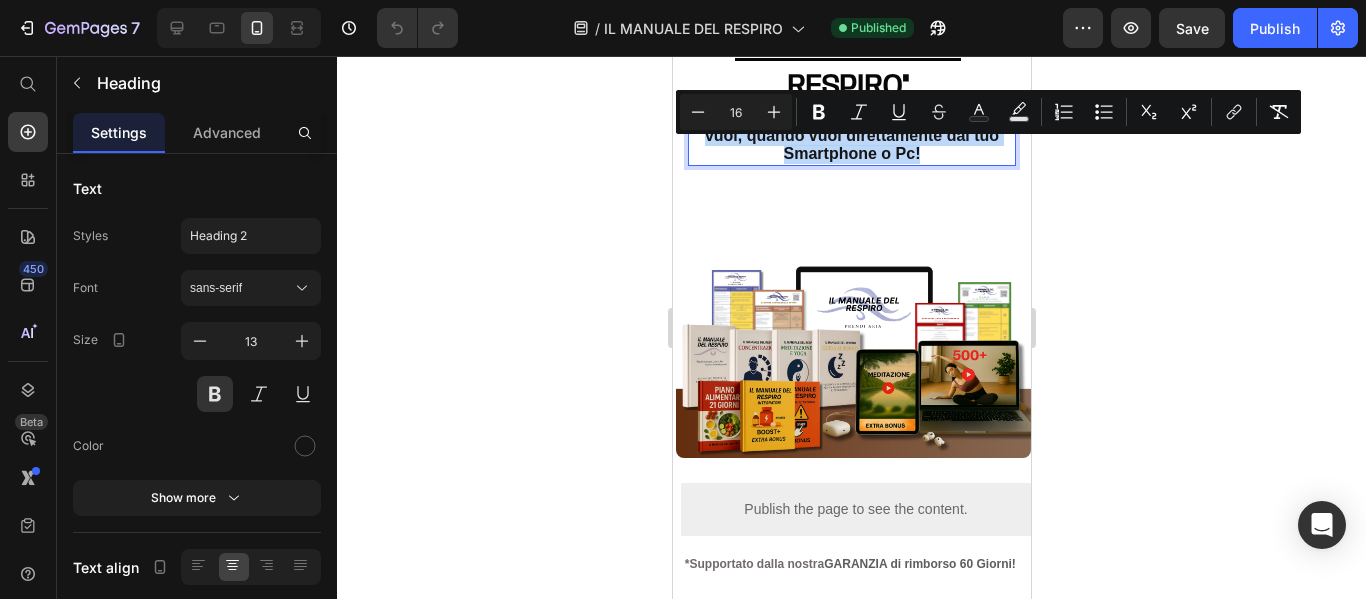 drag, startPoint x: 940, startPoint y: 189, endPoint x: 938, endPoint y: 151, distance: 38.052597 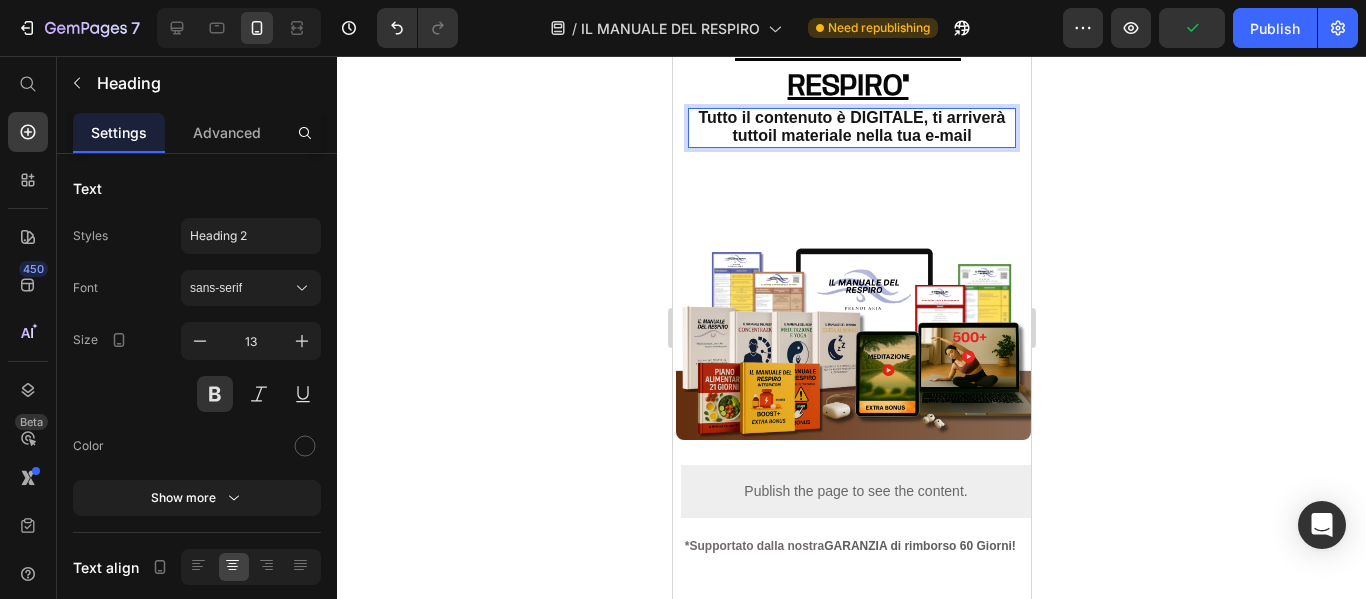 click on "Tutto il contenuto è DIGITALE, ti arriverà tuttoil materiale nella tua e-mail" at bounding box center (851, 126) 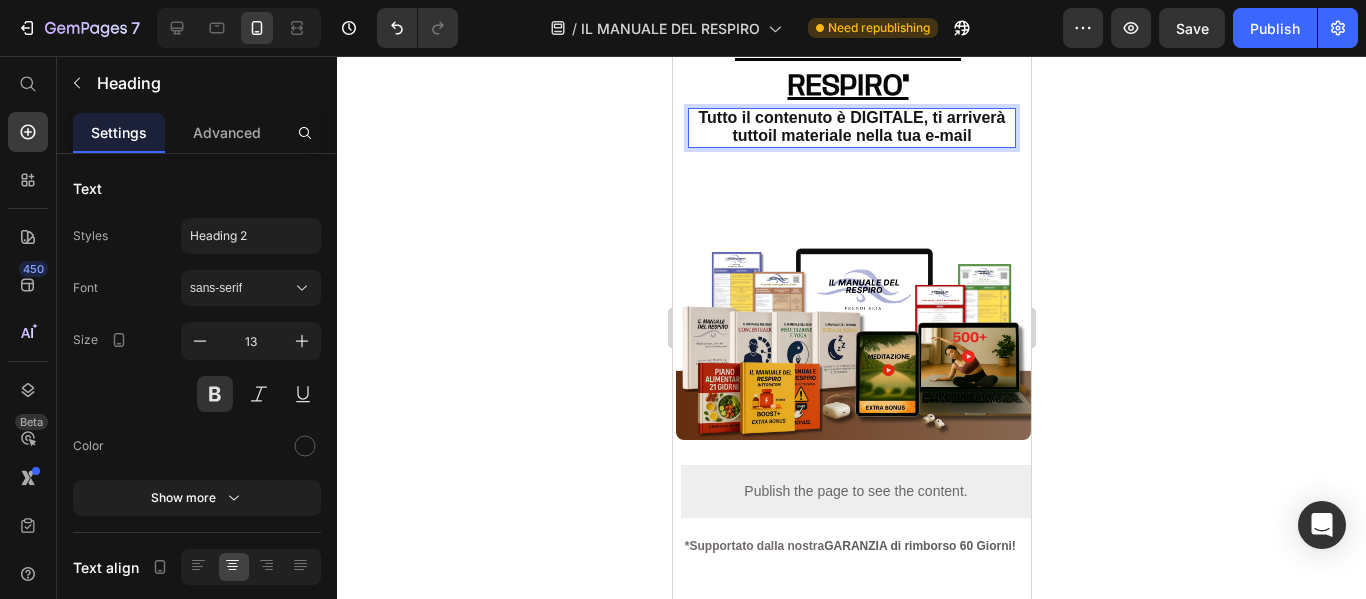 click on "Tutto il contenuto è DIGITALE, ti arriverà tuttoil materiale nella tua e-mail" at bounding box center [851, 126] 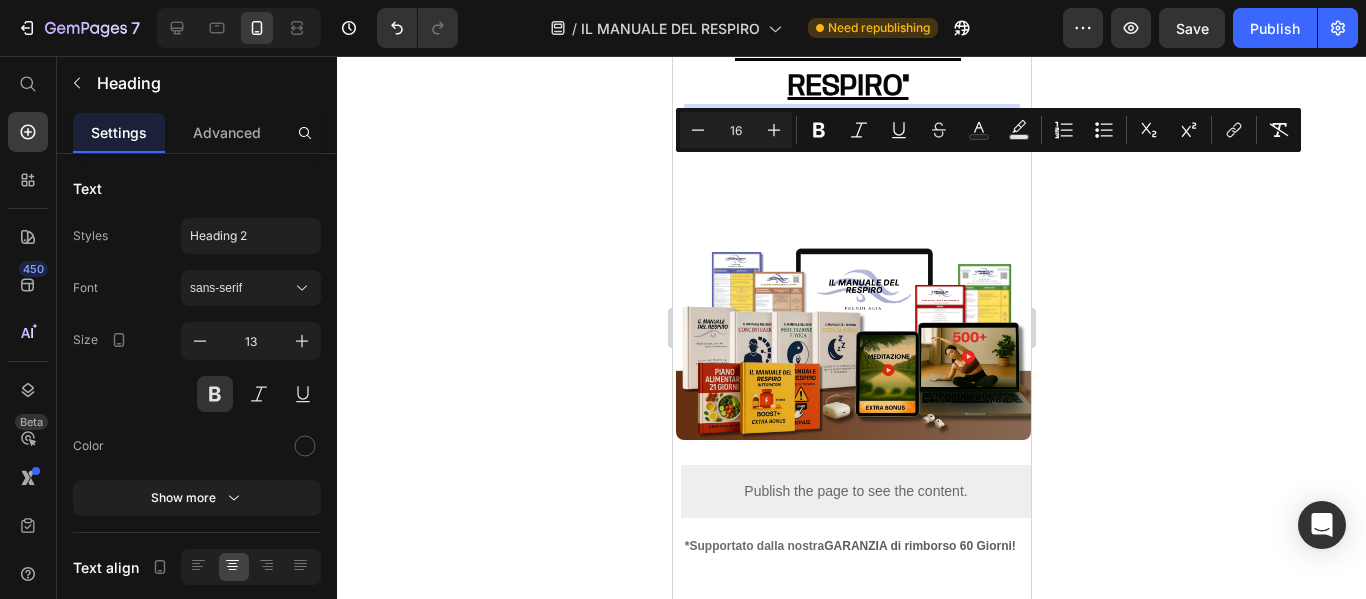 drag, startPoint x: 751, startPoint y: 172, endPoint x: 845, endPoint y: 175, distance: 94.04786 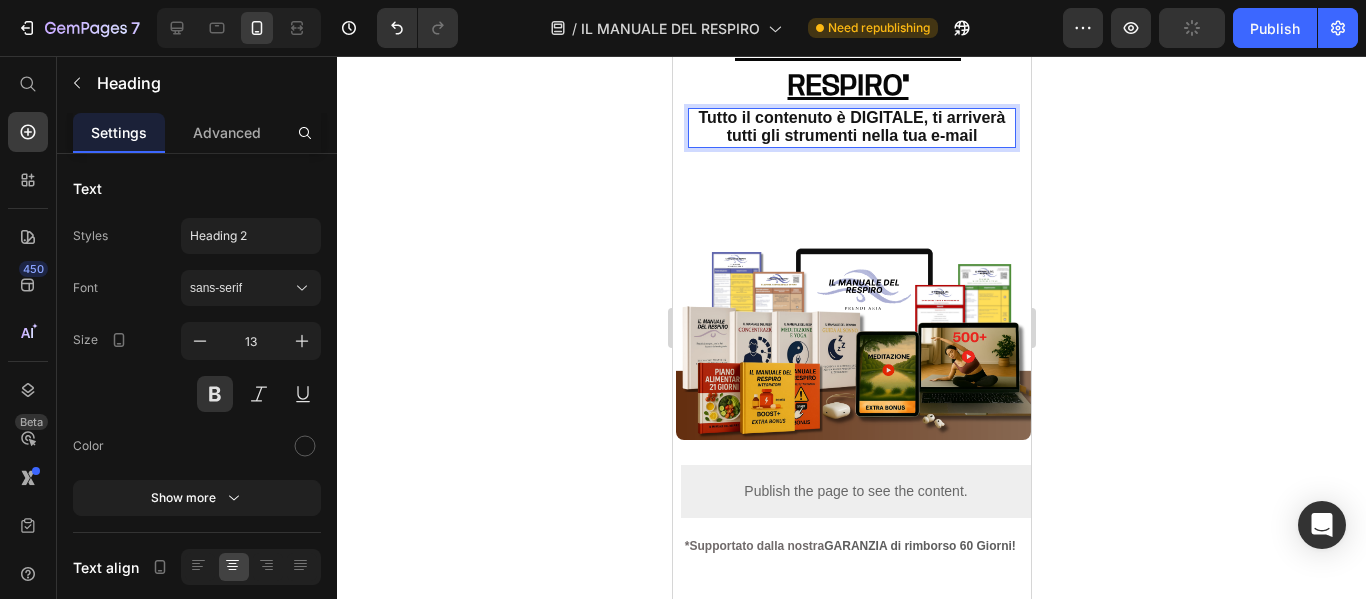 click on "Tutto il contenuto è DIGITALE, ti arriverà tutti gli strumenti nella tua e-mail" at bounding box center (851, 126) 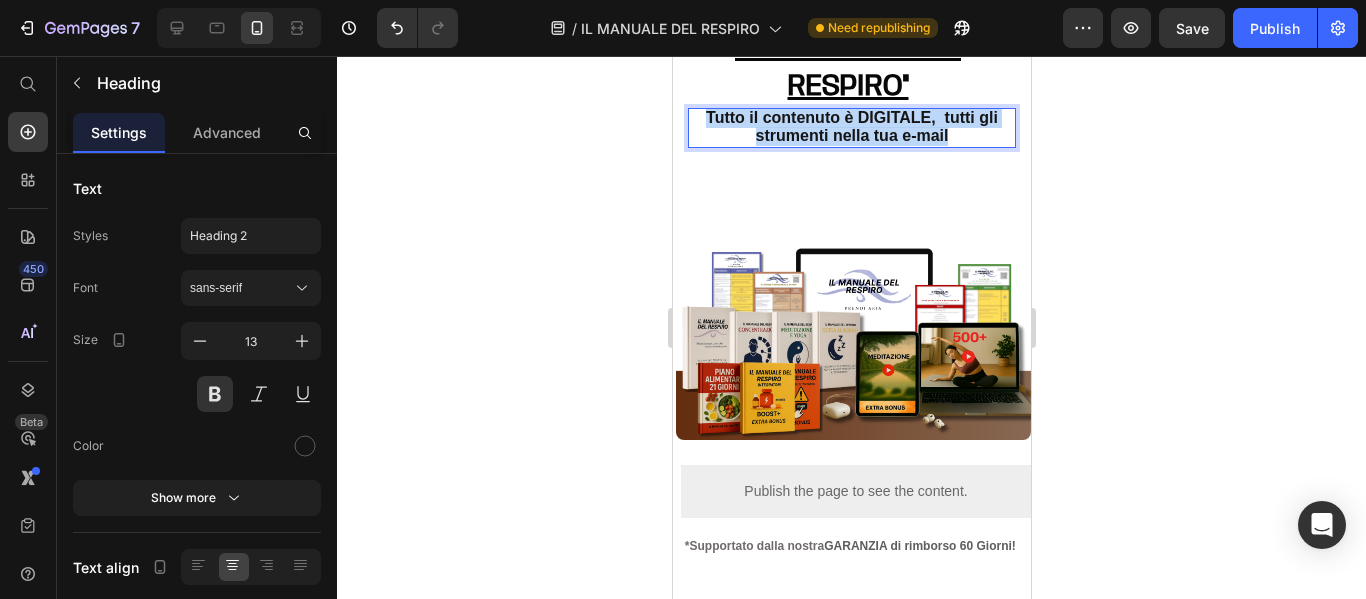 drag, startPoint x: 959, startPoint y: 167, endPoint x: 696, endPoint y: 152, distance: 263.4274 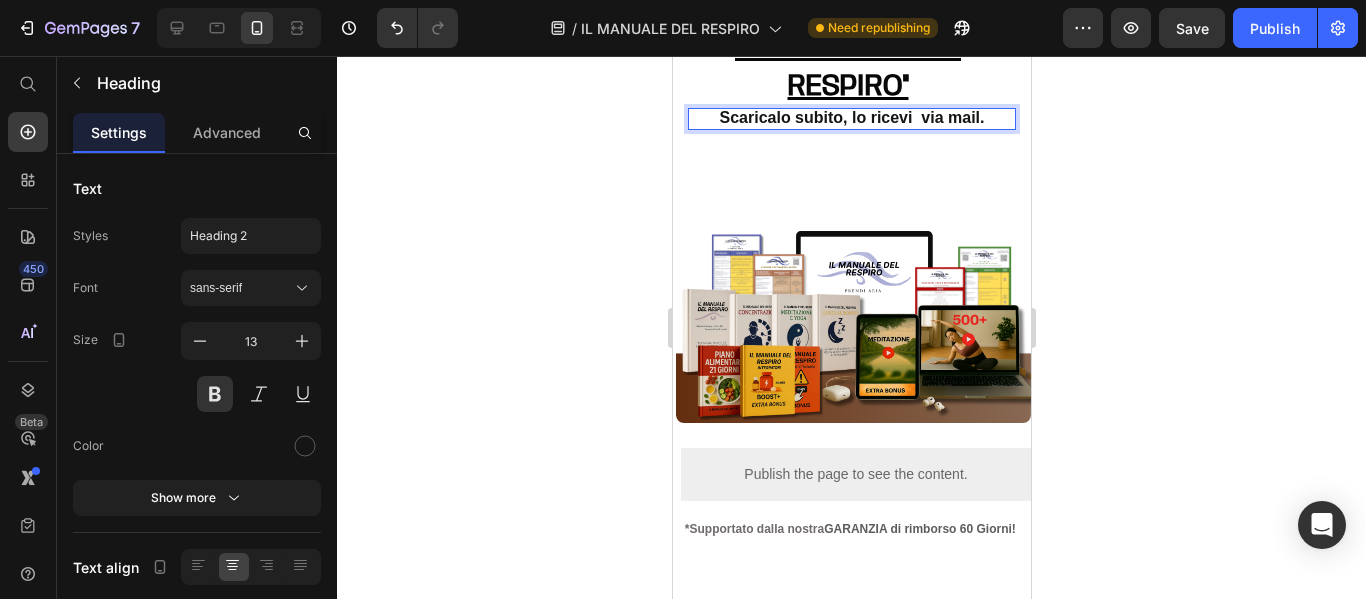click on "Scaricalo subito, lo ricevi  via mail." at bounding box center (851, 117) 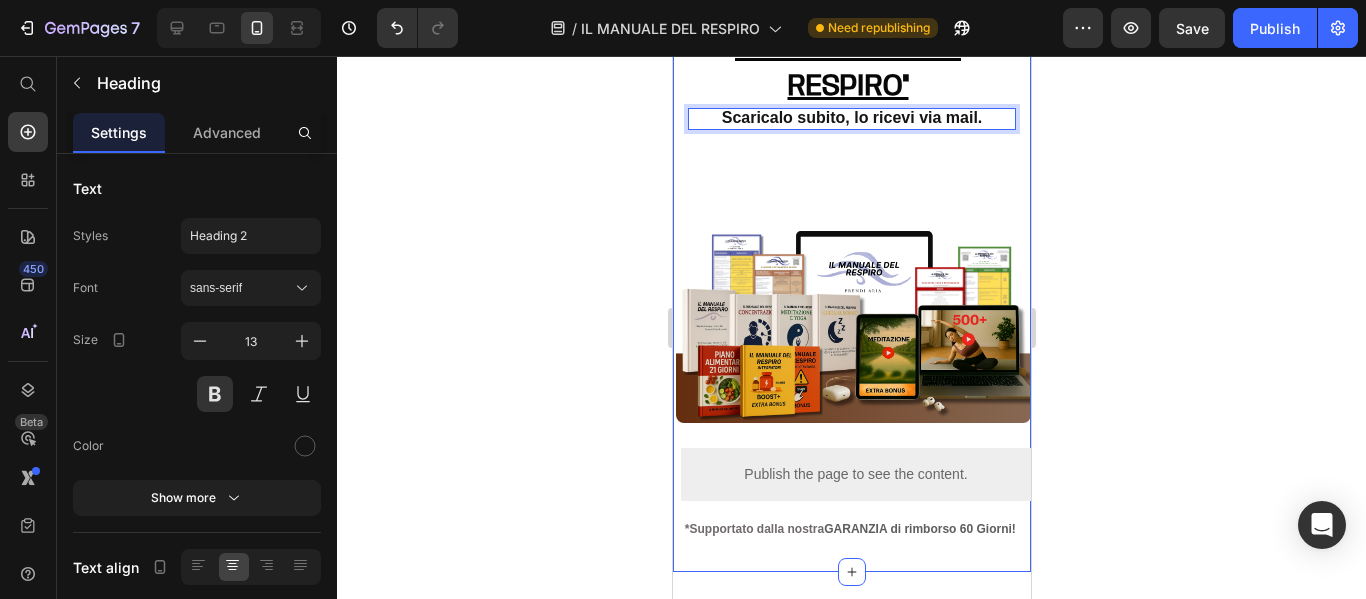 click on ""QUANTE VOLTE TI SEI SENTITO SOPRAFFATTO DA ANSIA, AGITAZIONE E DALLA PAURA DI PERDERE IL CONTROLLO?"  FORSE  È ARRIVATO  IL MOMENTO DI AVERE UNA  GUIDA  AL TUO FIANCO Heading Come dire BASTA a Stress, Rabbia e Stanchezza Mentale e riscoprire CALMA, EQUILIBRIO E LUCIDITA' con solo 10 Min al Giorno  Heading Video "IL MANUALE DEL RESPIRO" Heading Scaricalo subito, lo ricevi via mail. Heading   26 Image
Publish the page to see the content.
buttom 1 *Supportato dalla nostra  GARANZIA di rimborso 60 Giorni !   Heading" at bounding box center [851, 10] 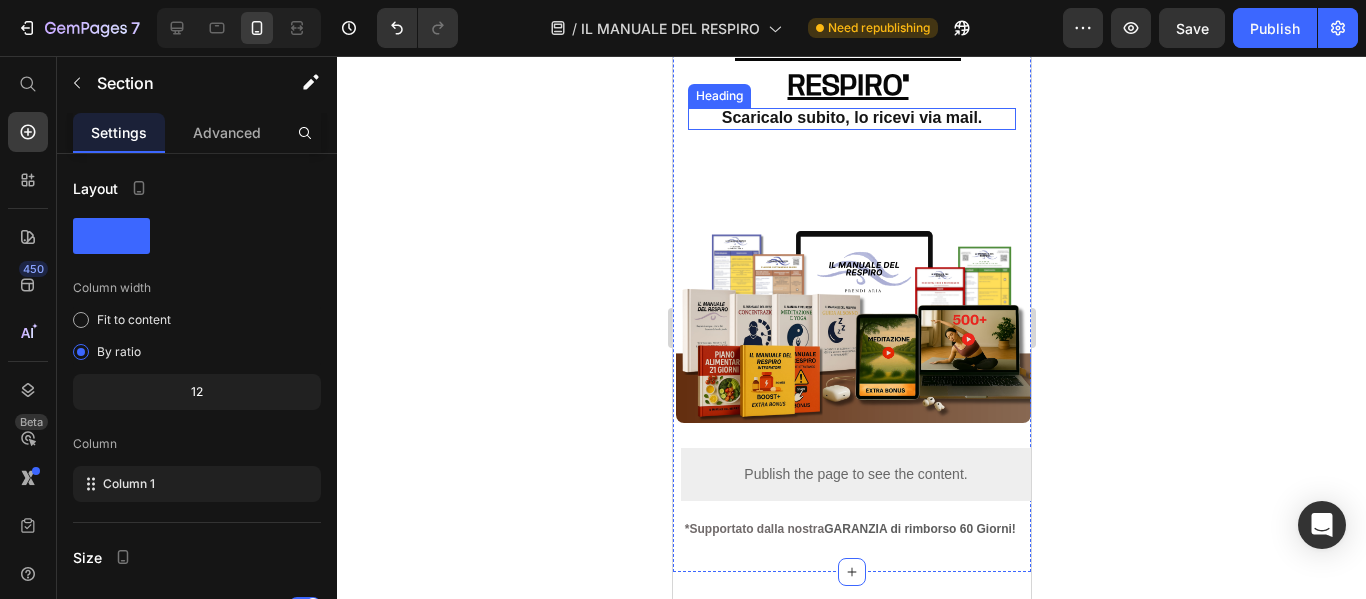 click on "Scaricalo subito, lo ricevi via mail." at bounding box center (851, 117) 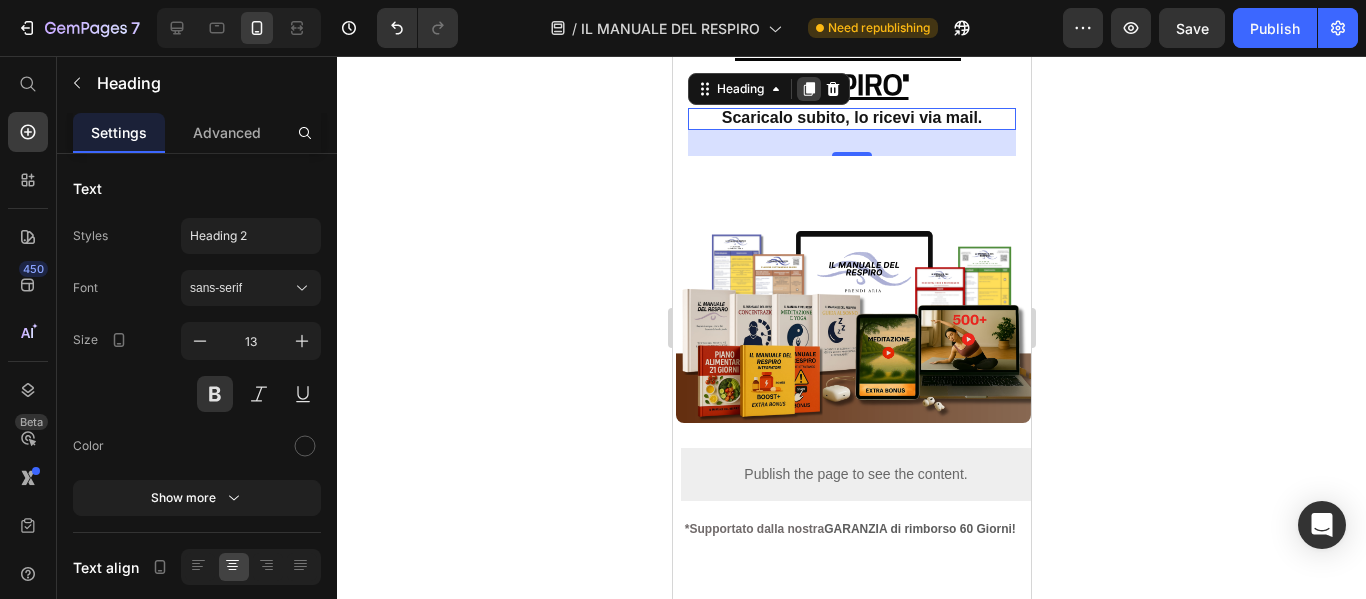 click 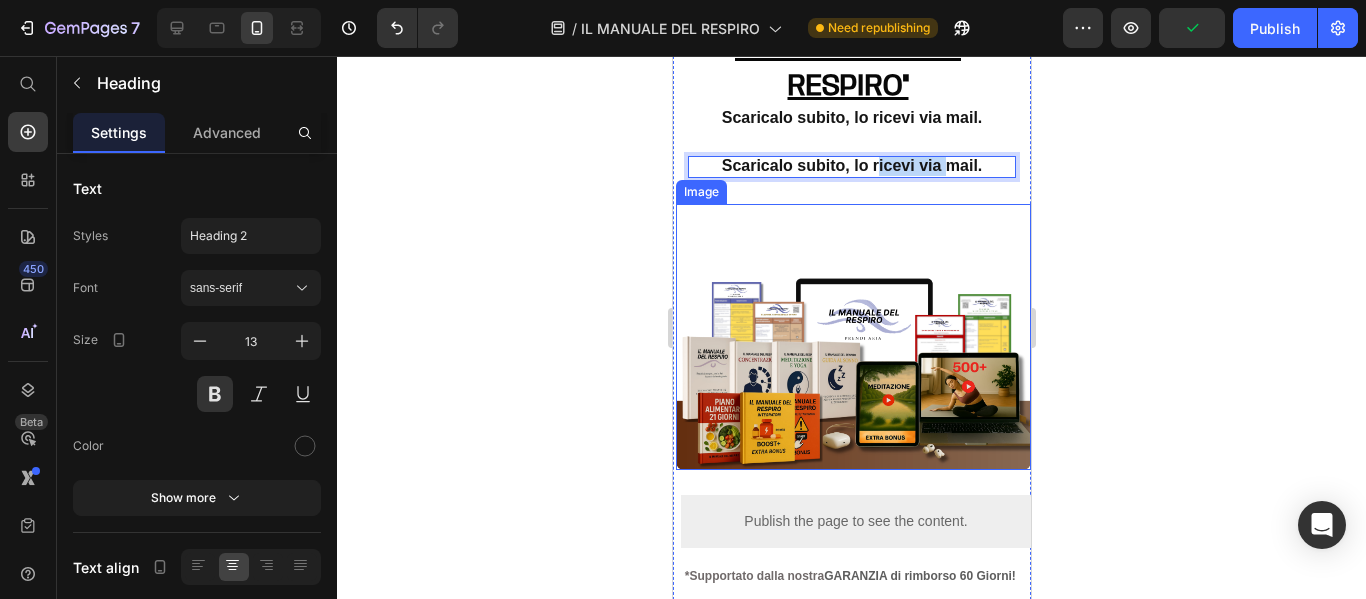 drag, startPoint x: 941, startPoint y: 197, endPoint x: 867, endPoint y: 297, distance: 124.40257 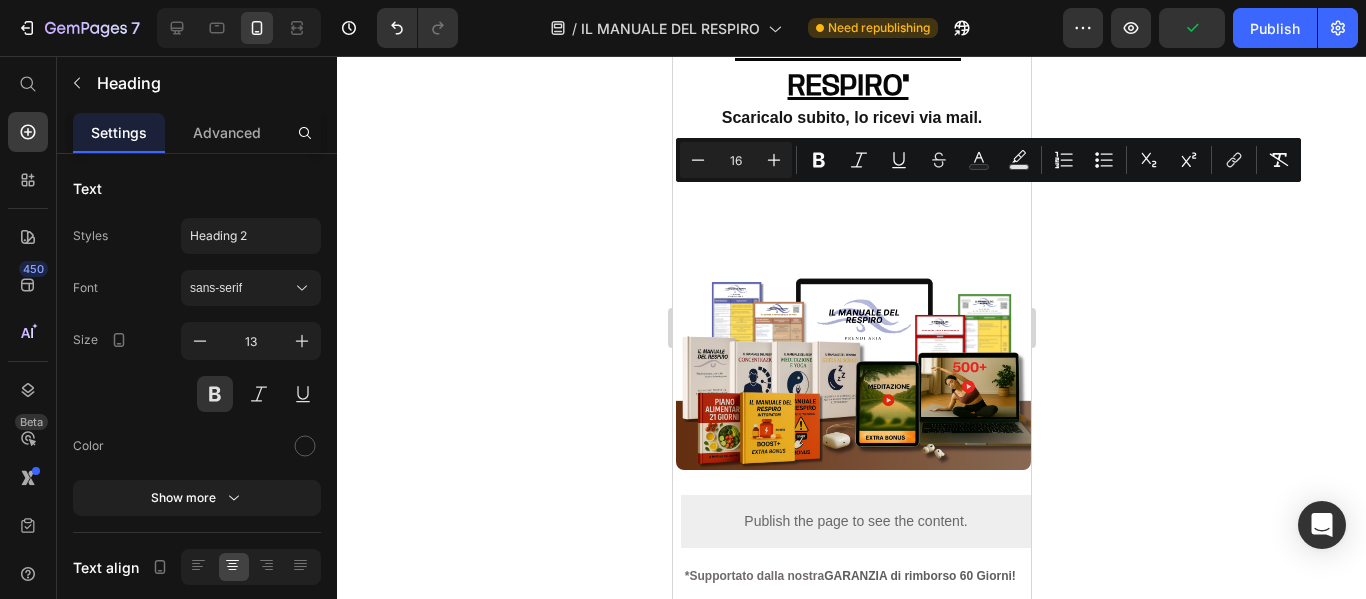click 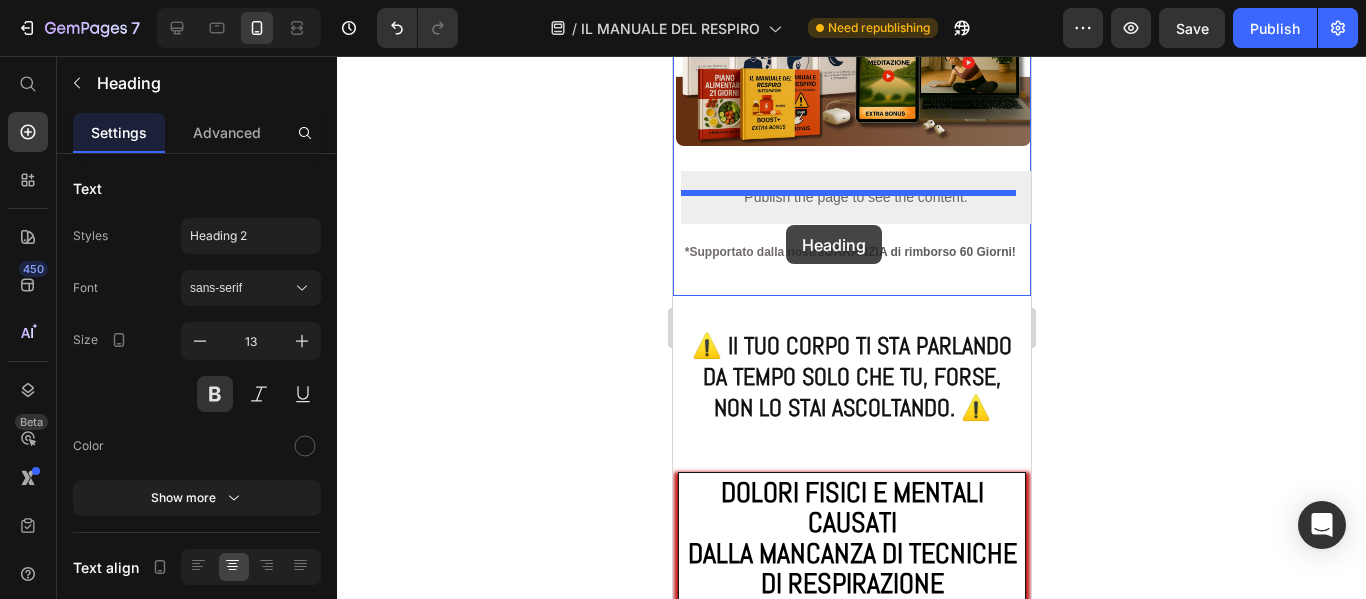 scroll, scrollTop: 927, scrollLeft: 0, axis: vertical 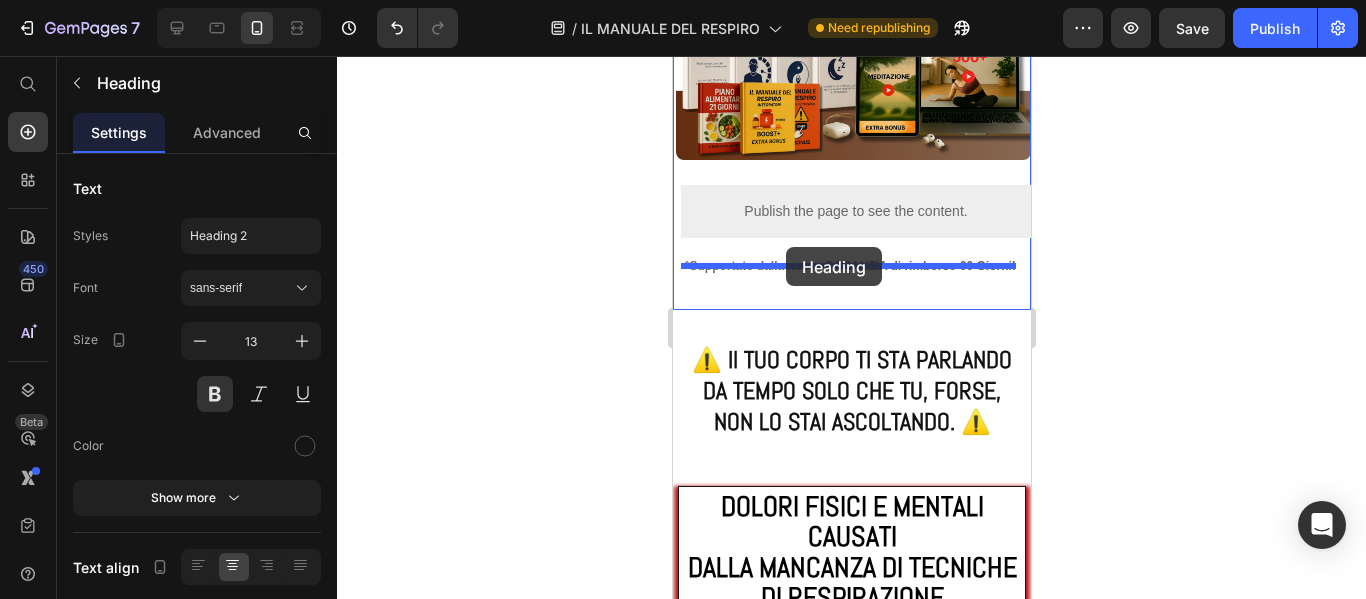 drag, startPoint x: 825, startPoint y: 192, endPoint x: 785, endPoint y: 247, distance: 68.007355 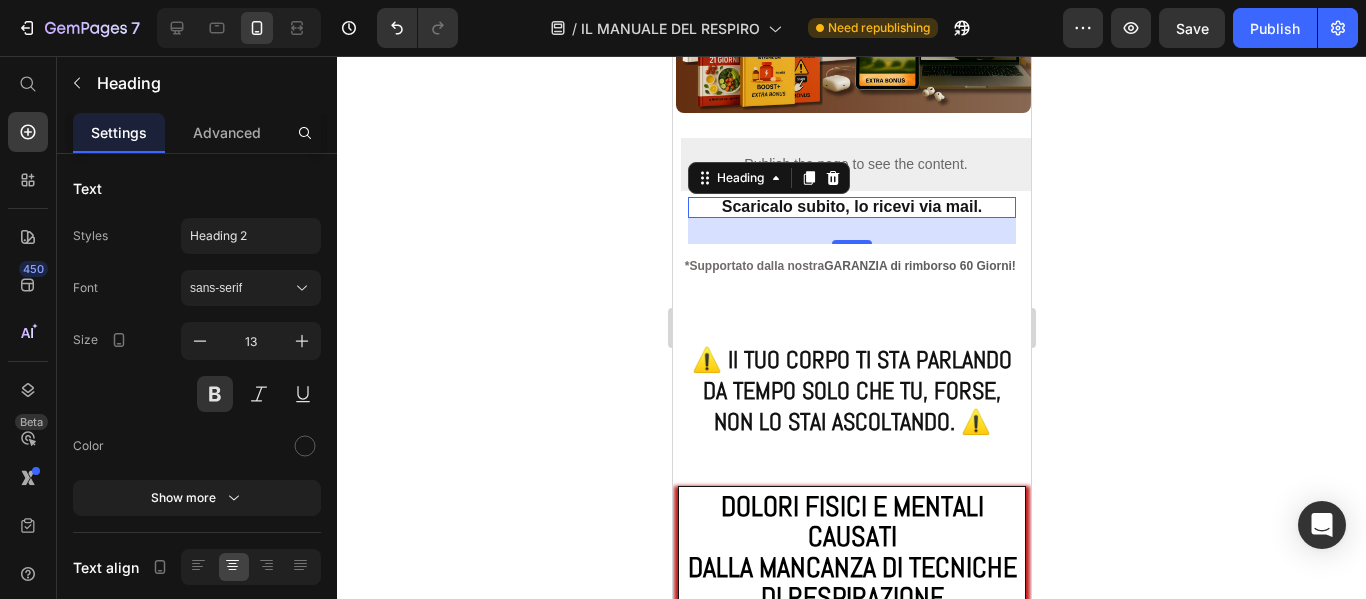 scroll, scrollTop: 879, scrollLeft: 0, axis: vertical 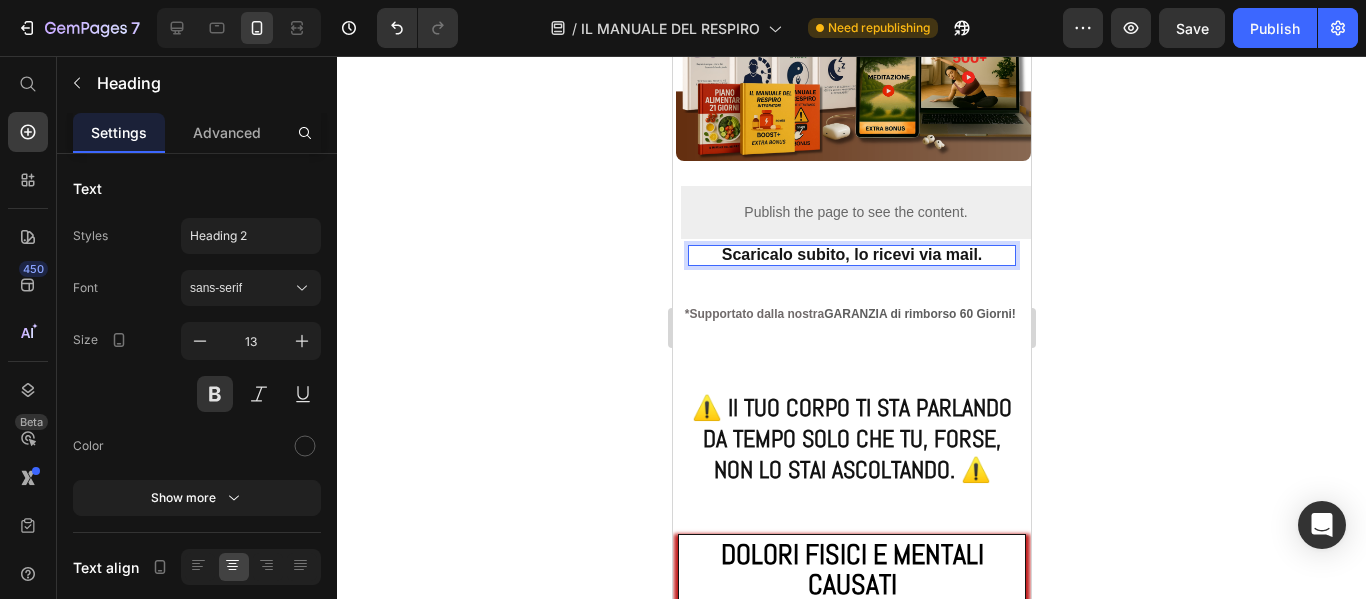 click on "Scaricalo subito, lo ricevi via mail." at bounding box center [851, 256] 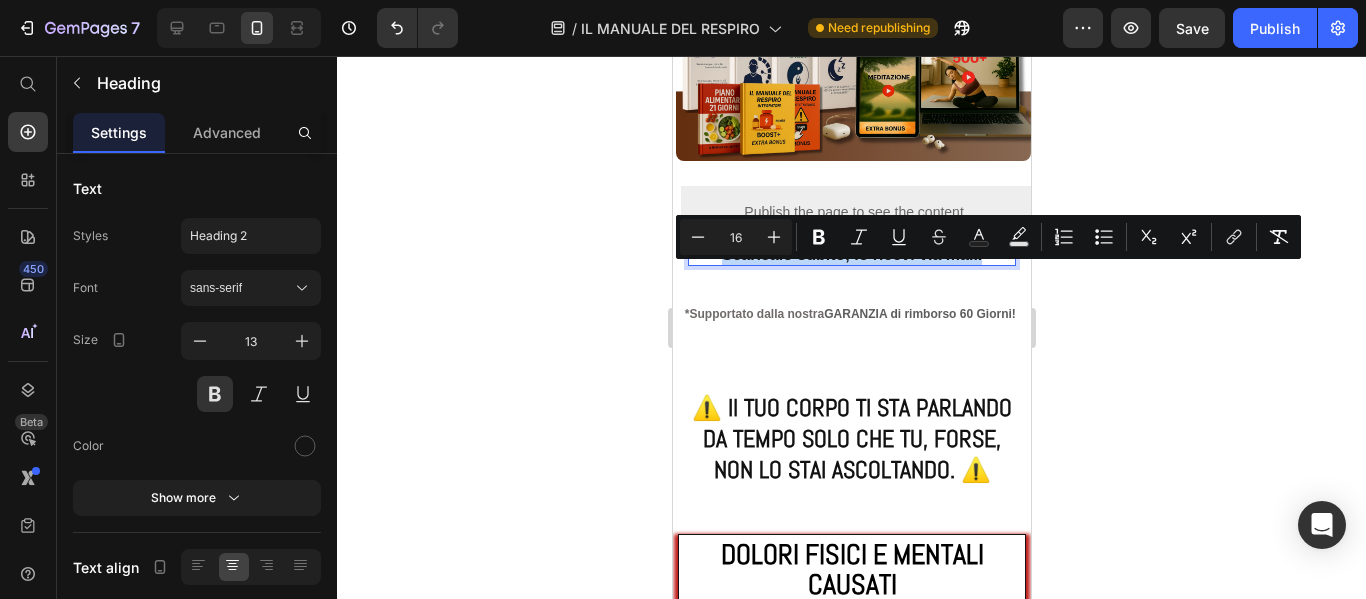 drag, startPoint x: 978, startPoint y: 278, endPoint x: 1277, endPoint y: 320, distance: 301.93542 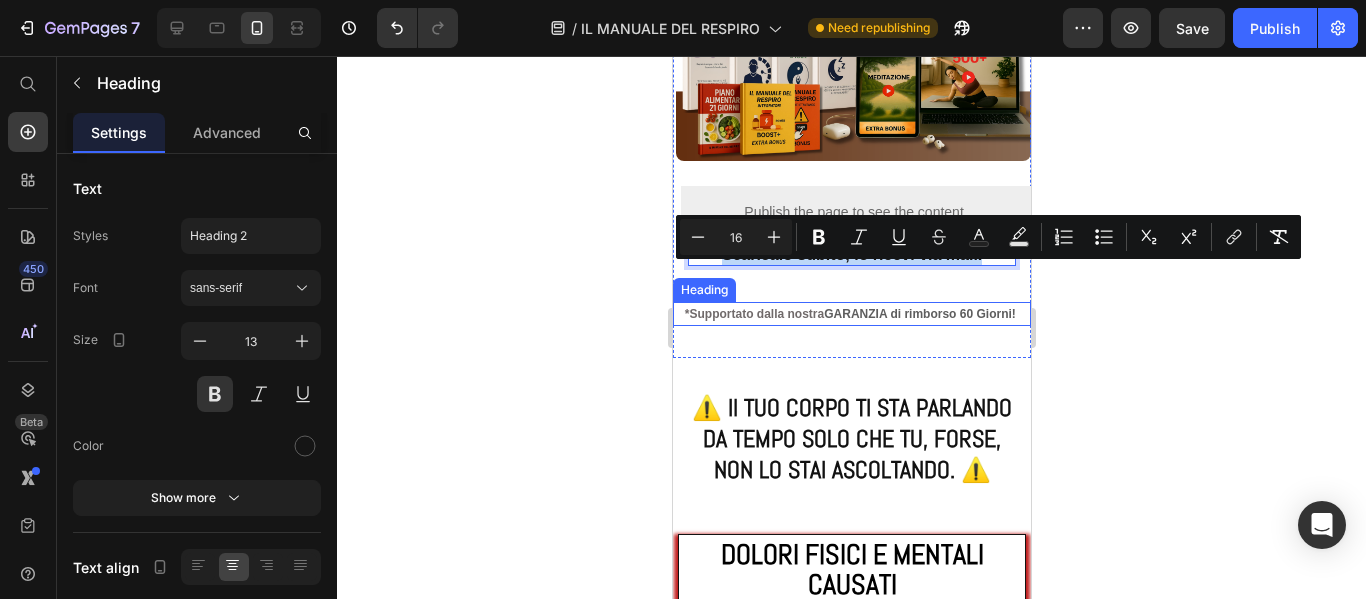 click on ""QUANTE VOLTE TI SEI SENTITO SOPRAFFATTO DA ANSIA, AGITAZIONE E DALLA PAURA DI PERDERE IL CONTROLLO?"  FORSE  È ARRIVATO  IL MOMENTO DI AVERE UNA  GUIDA  AL TUO FIANCO Heading Come dire BASTA a Stress, Rabbia e Stanchezza Mentale e riscoprire CALMA, EQUILIBRIO E LUCIDITA' con solo 10 Min al Giorno  Heading Video "IL MANUALE DEL RESPIRO" Heading ⁠⁠⁠⁠⁠⁠⁠ Scaricalo subito, lo ricevi via mail. Heading Image
Publish the page to see the content.
buttom 1 Scaricalo subito, lo ricevi via mail. Heading   0 *Supportato dalla nostra  GARANZIA di rimborso 60 Giorni !   Heading Section 1/25" at bounding box center [851, -212] 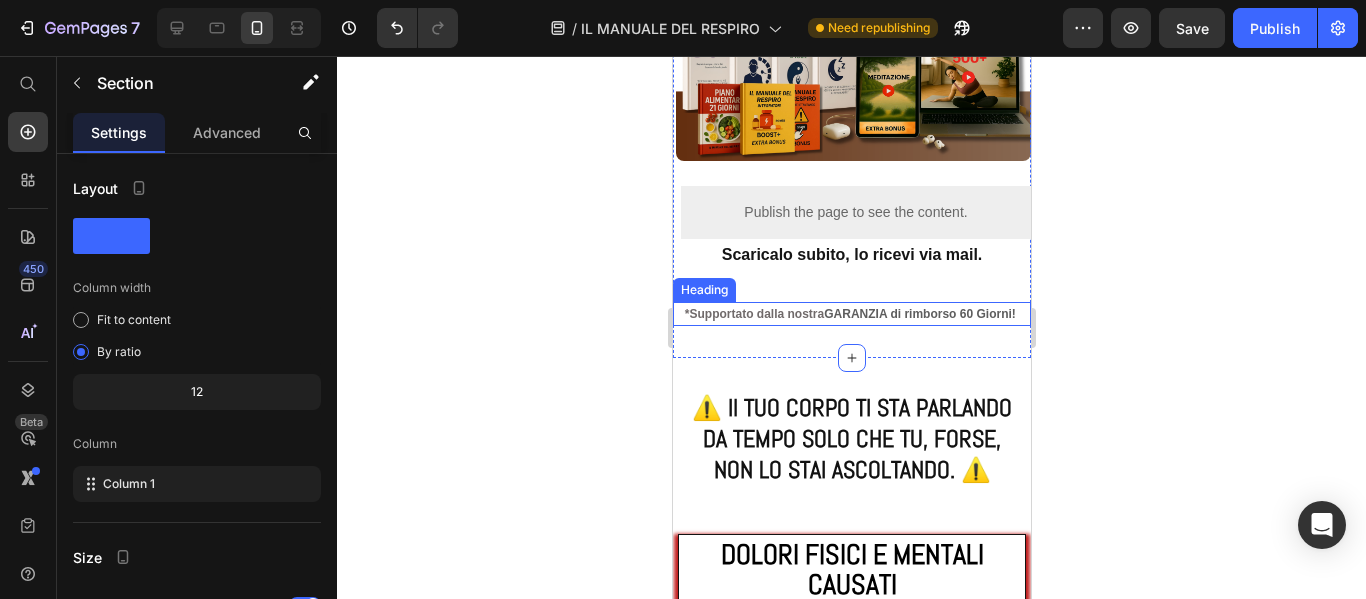 click on "*Supportato dalla nostra" at bounding box center [753, 314] 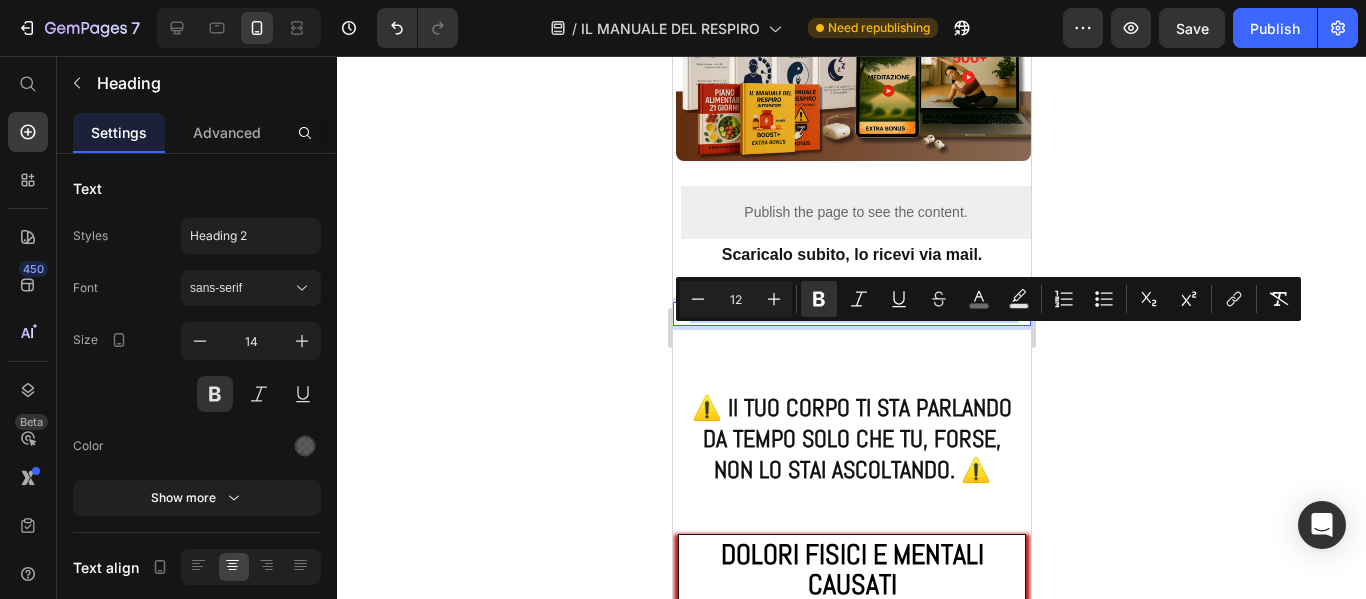 drag, startPoint x: 677, startPoint y: 336, endPoint x: 1794, endPoint y: 423, distance: 1120.3829 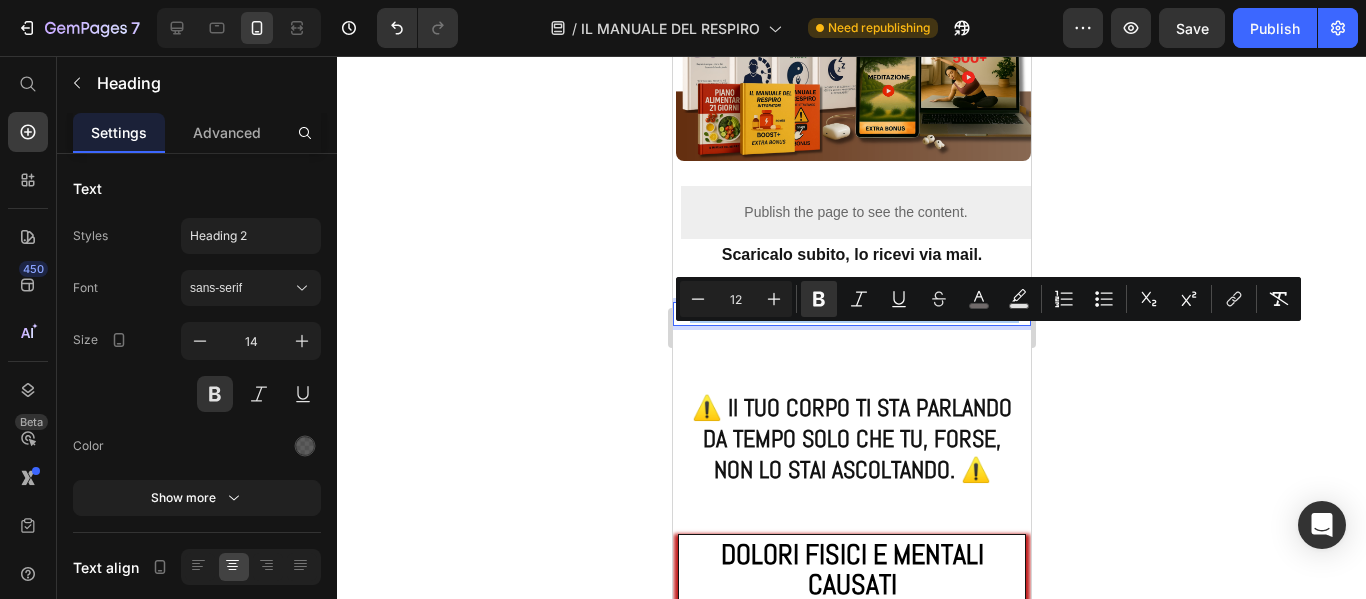 click 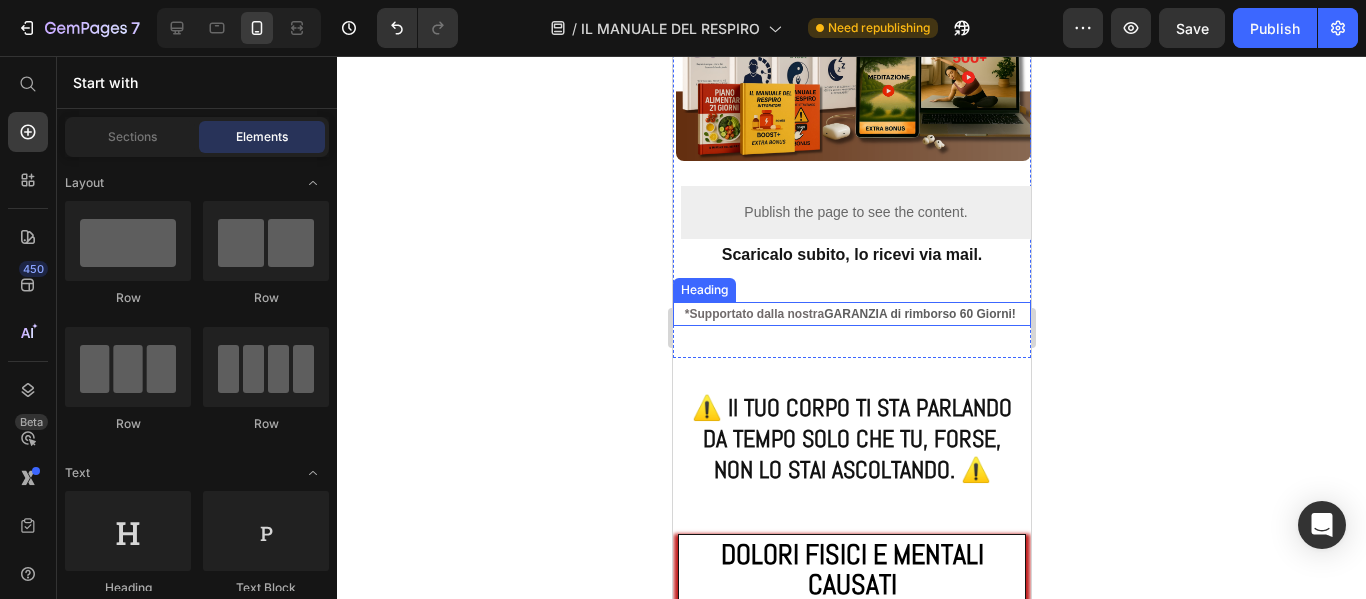 click on "GARANZIA di rimborso 60 Giorni !" at bounding box center (919, 314) 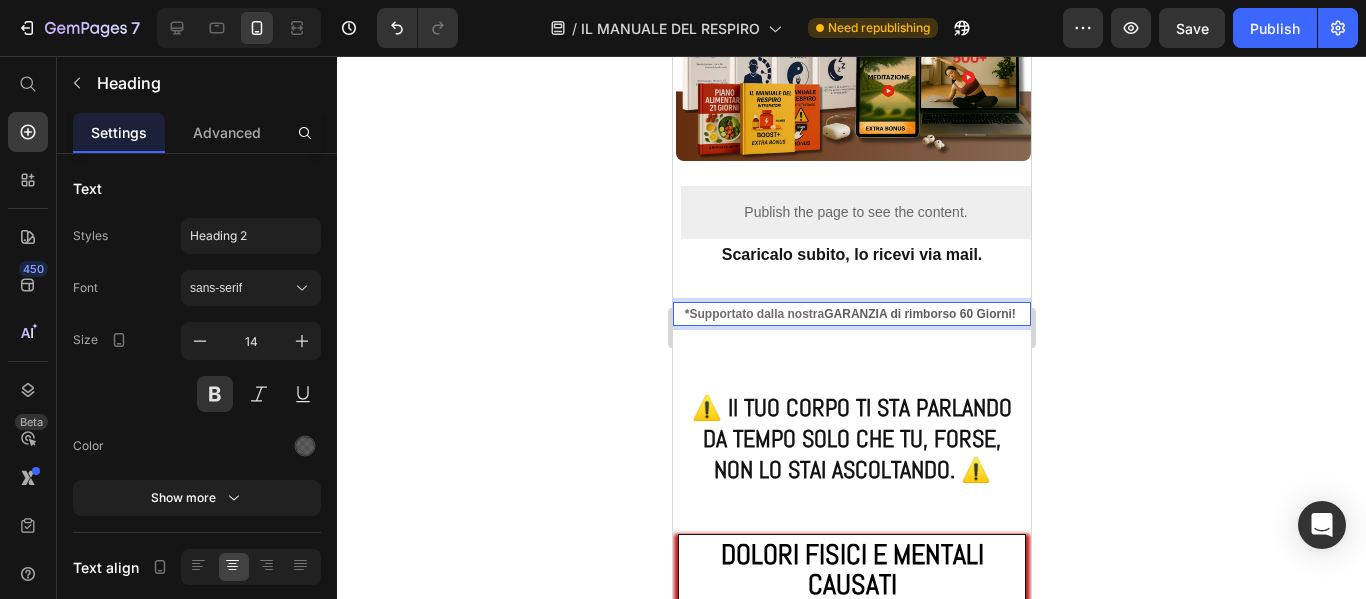 click at bounding box center [1016, 314] 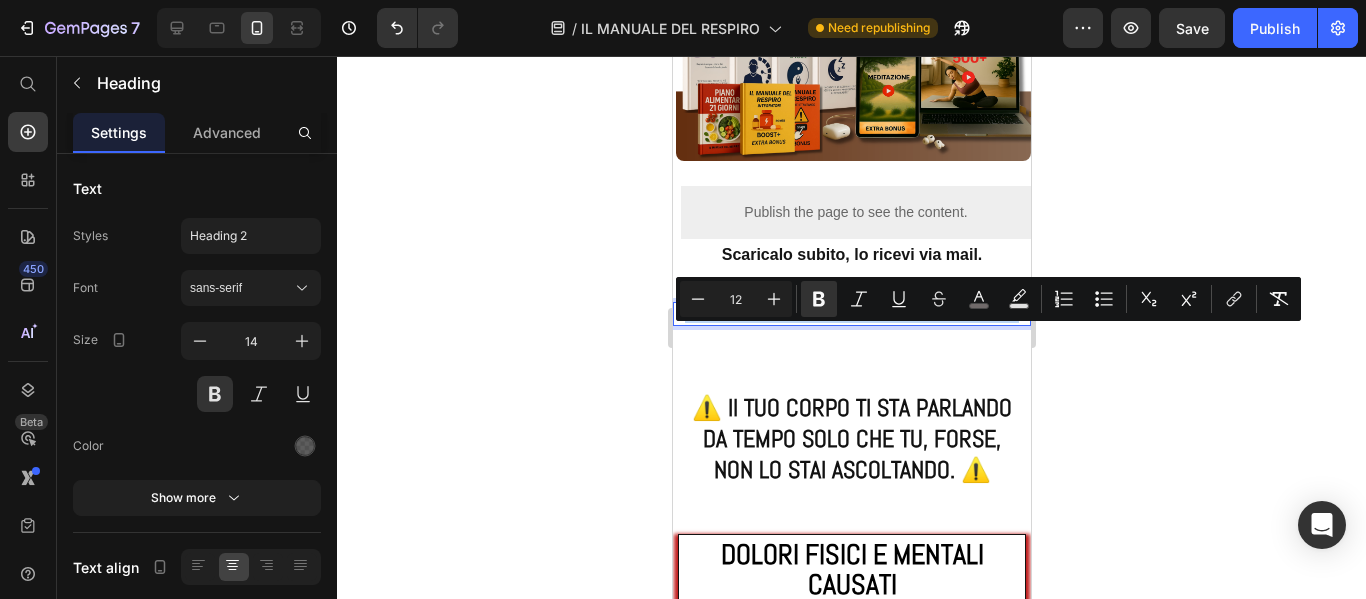 drag, startPoint x: 675, startPoint y: 341, endPoint x: 1805, endPoint y: 463, distance: 1136.5668 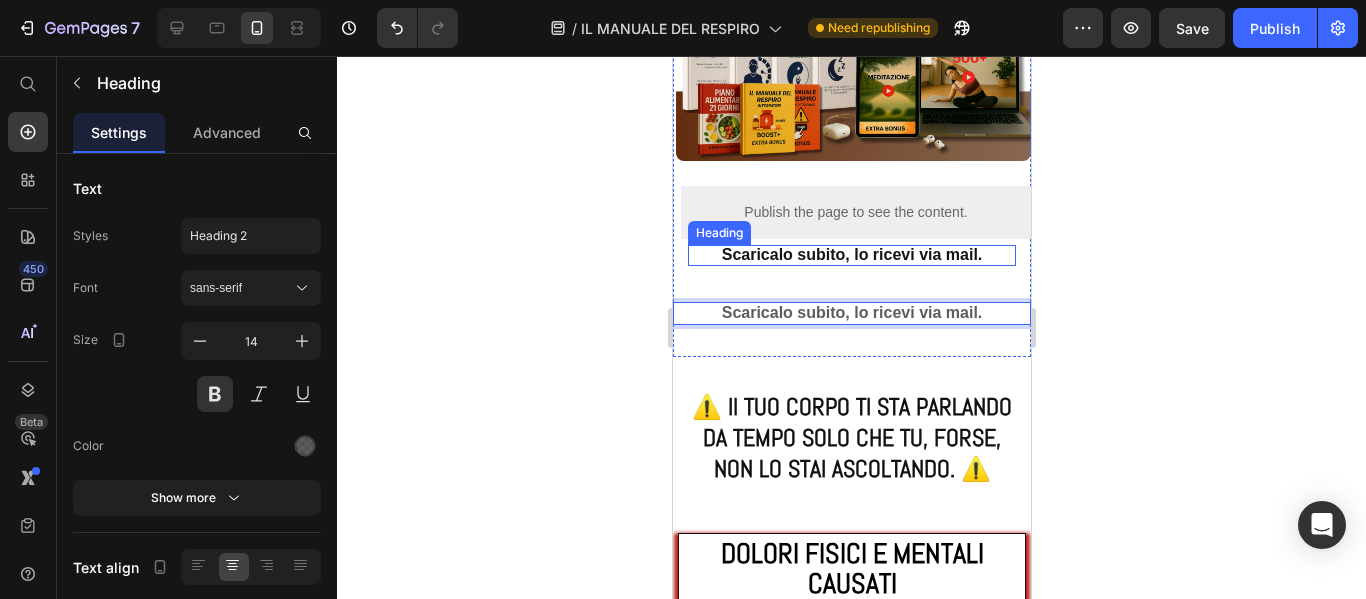 click on "⁠⁠⁠⁠⁠⁠⁠ Scaricalo subito, lo ricevi via mail." at bounding box center [851, 256] 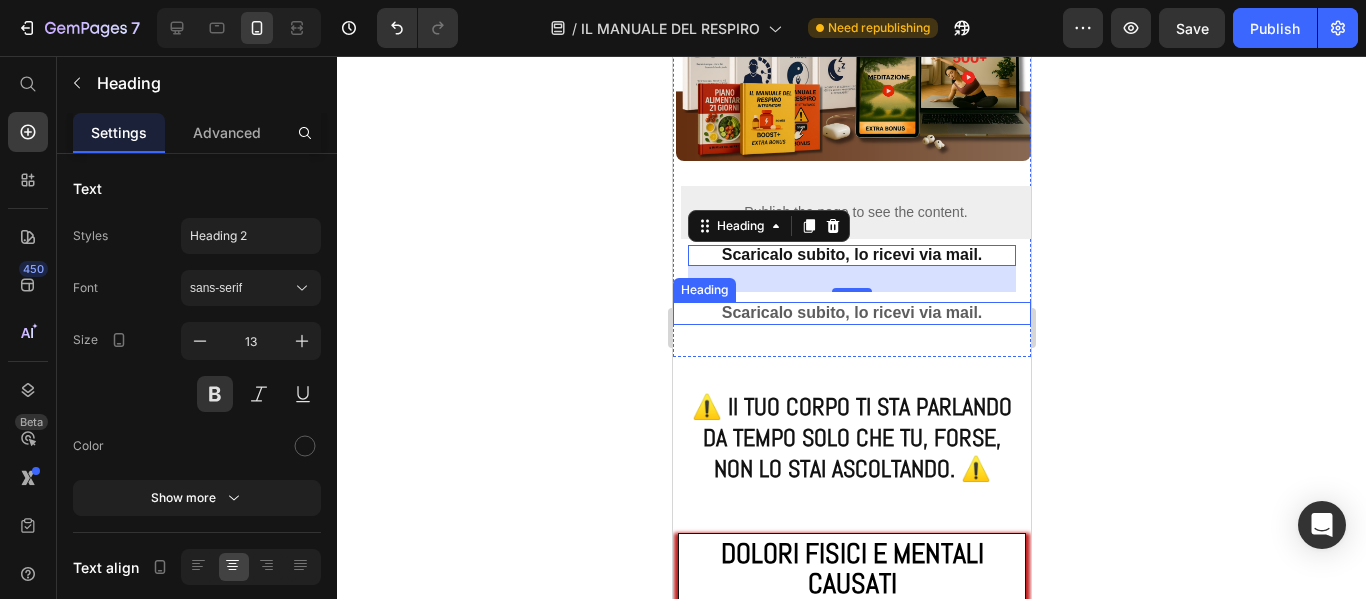 click 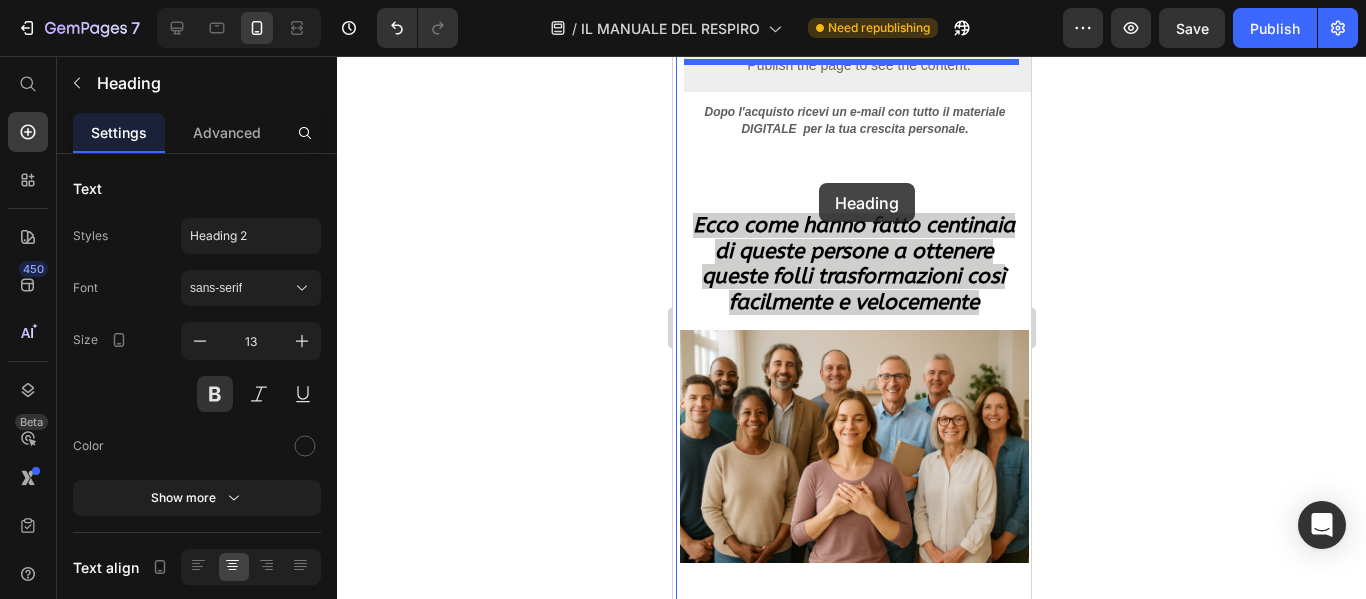 scroll, scrollTop: 18959, scrollLeft: 0, axis: vertical 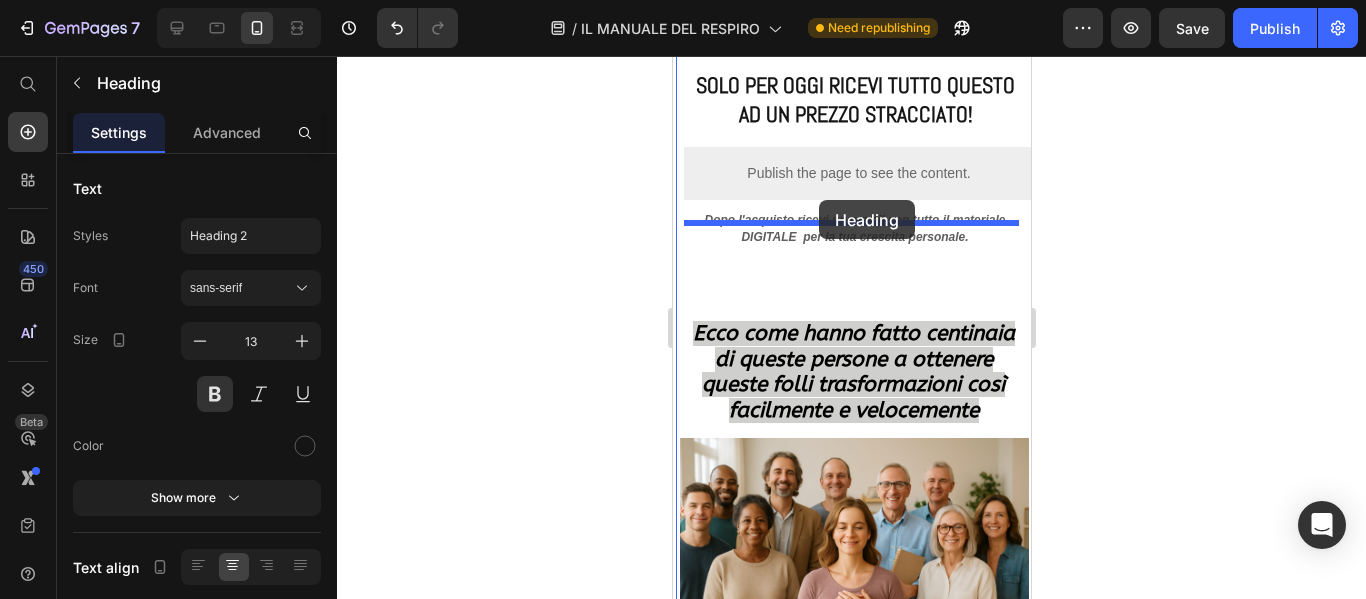 drag, startPoint x: 924, startPoint y: 269, endPoint x: 818, endPoint y: 200, distance: 126.47925 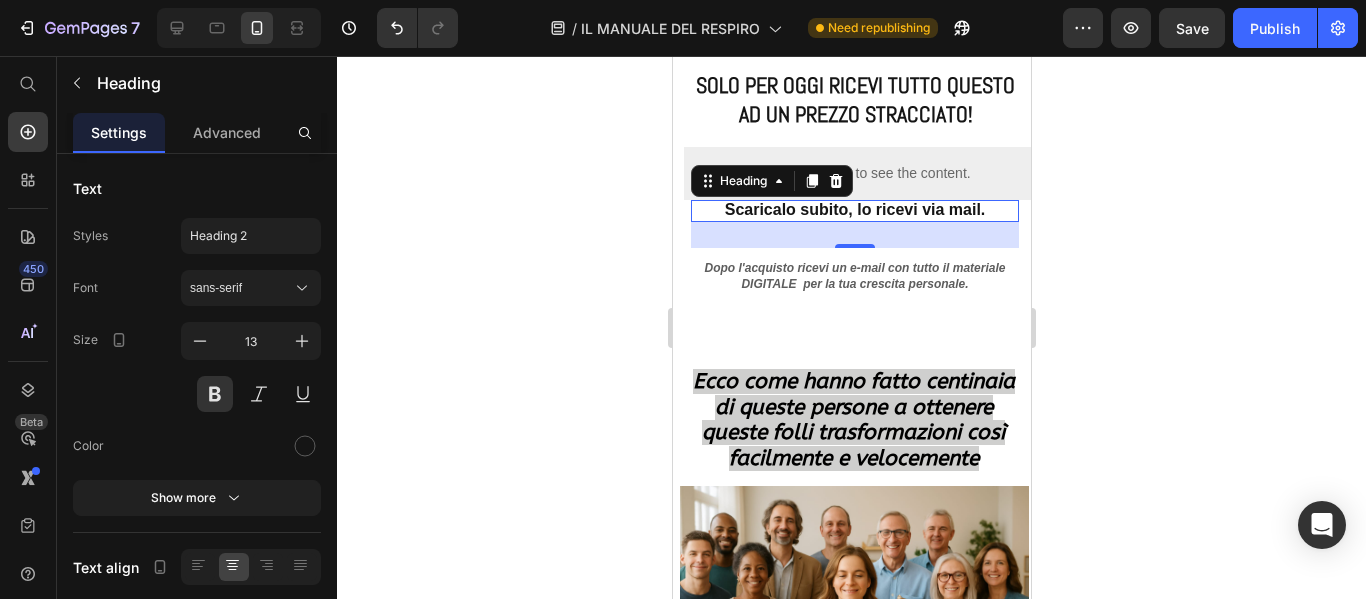 click 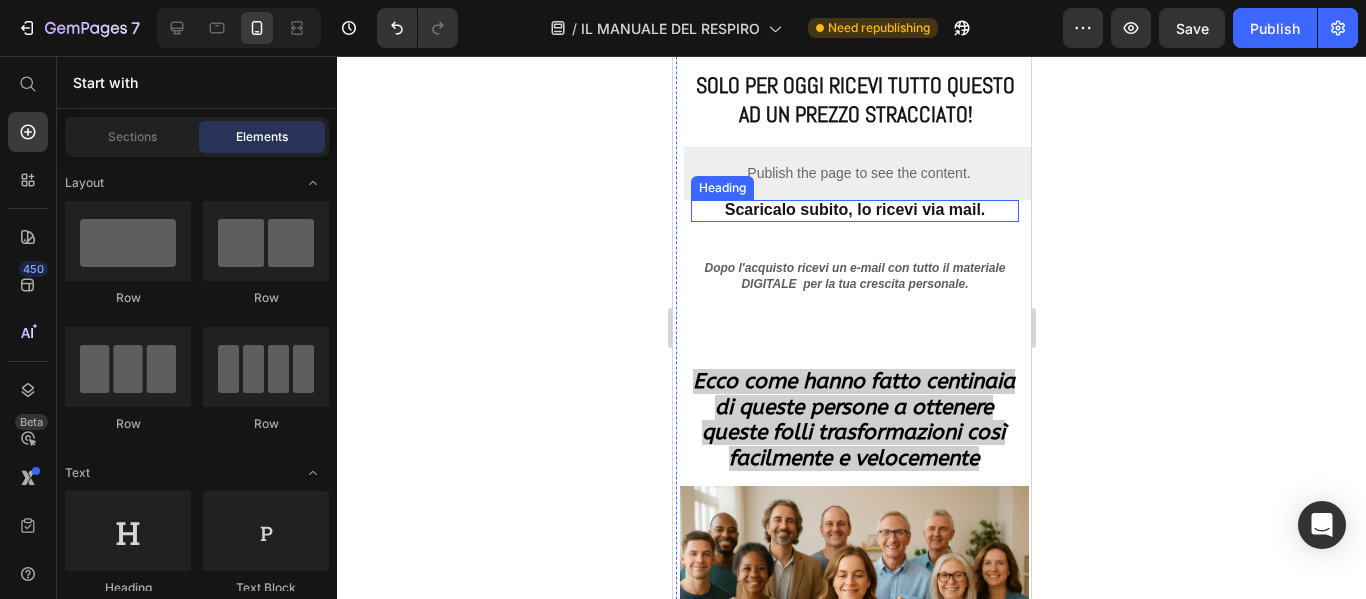 click on "Scaricalo subito, lo ricevi via mail." at bounding box center (854, 209) 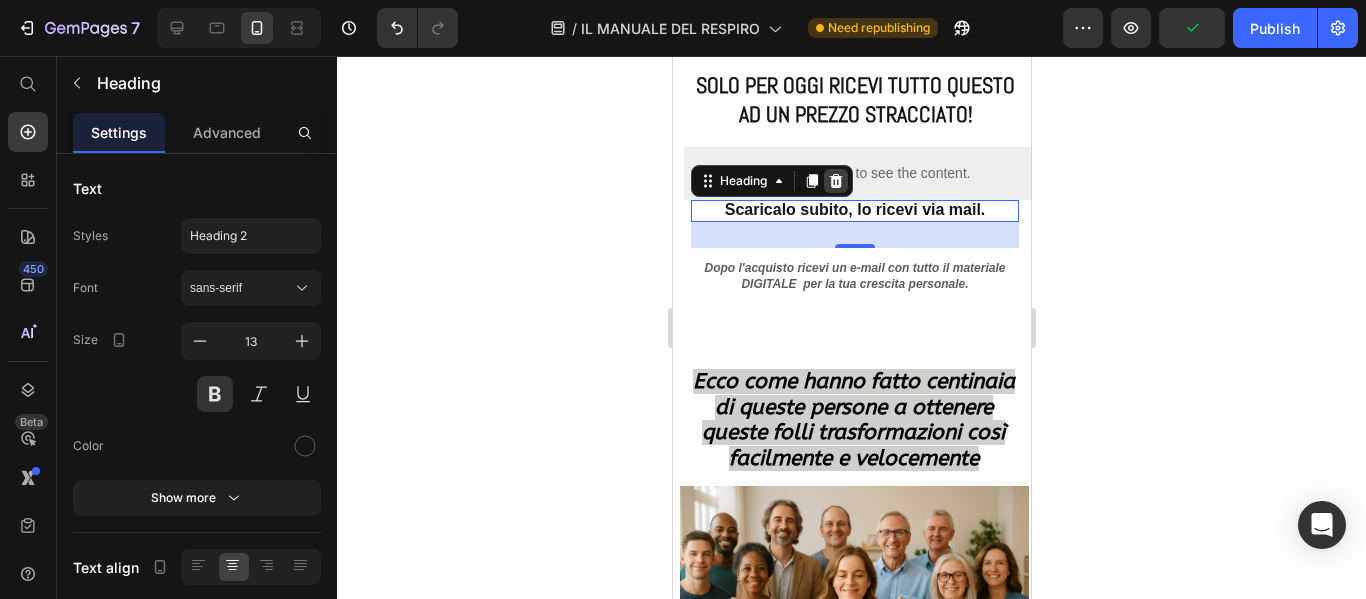 click 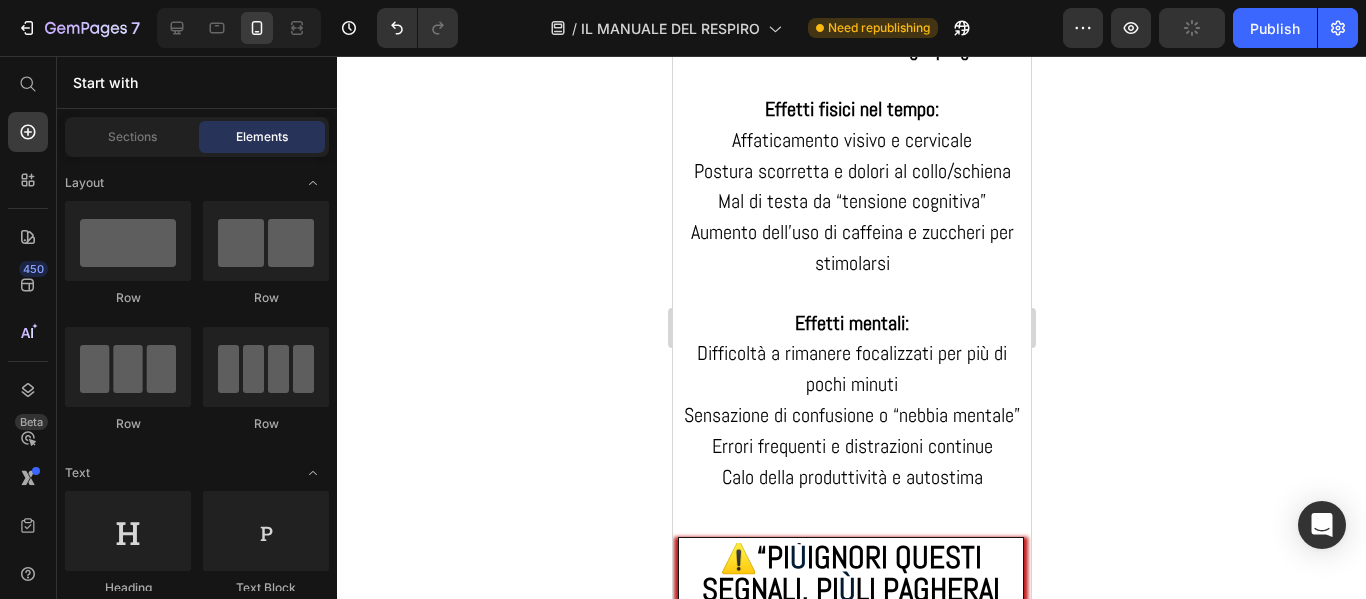 scroll, scrollTop: 3161, scrollLeft: 0, axis: vertical 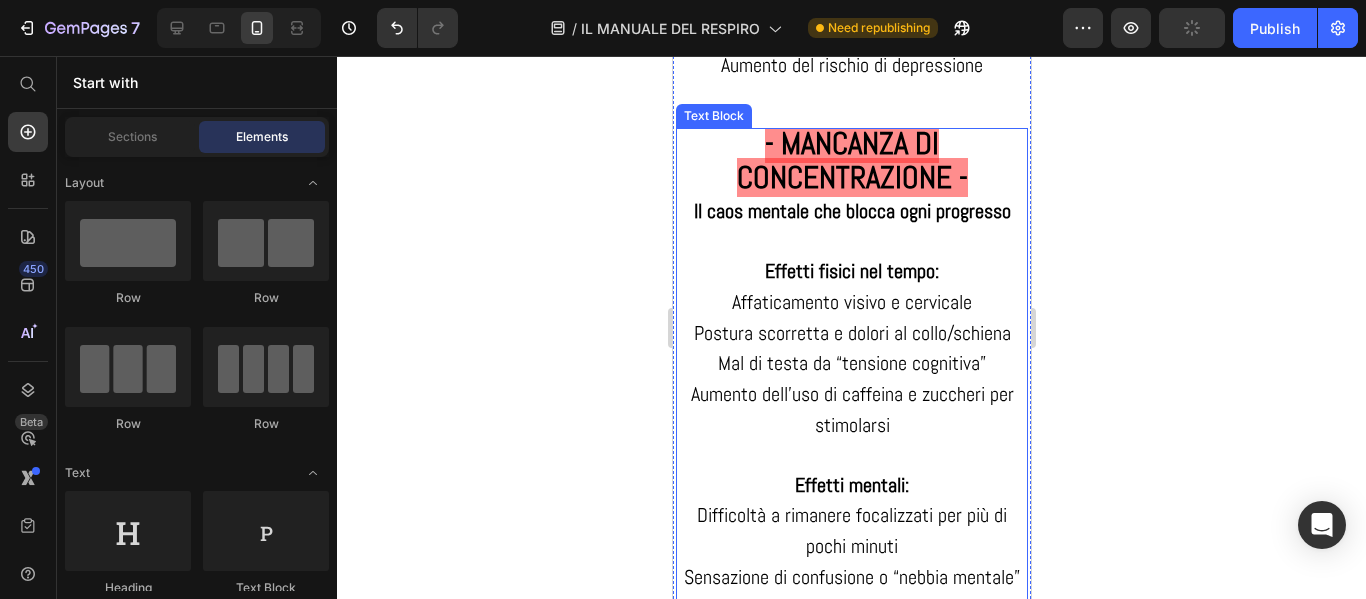 click on "Il caos mentale che blocca ogni progresso" at bounding box center [851, 211] 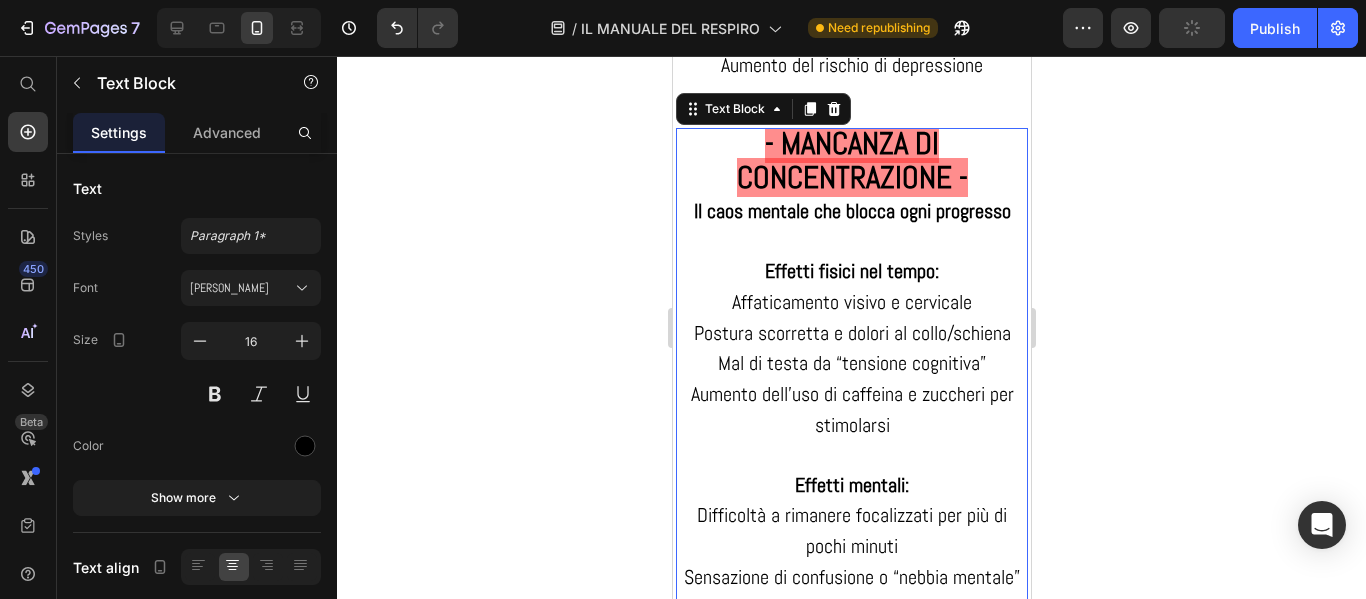 click on "- MANCANZA DI CONCENTRAZIONE -" at bounding box center (851, 160) 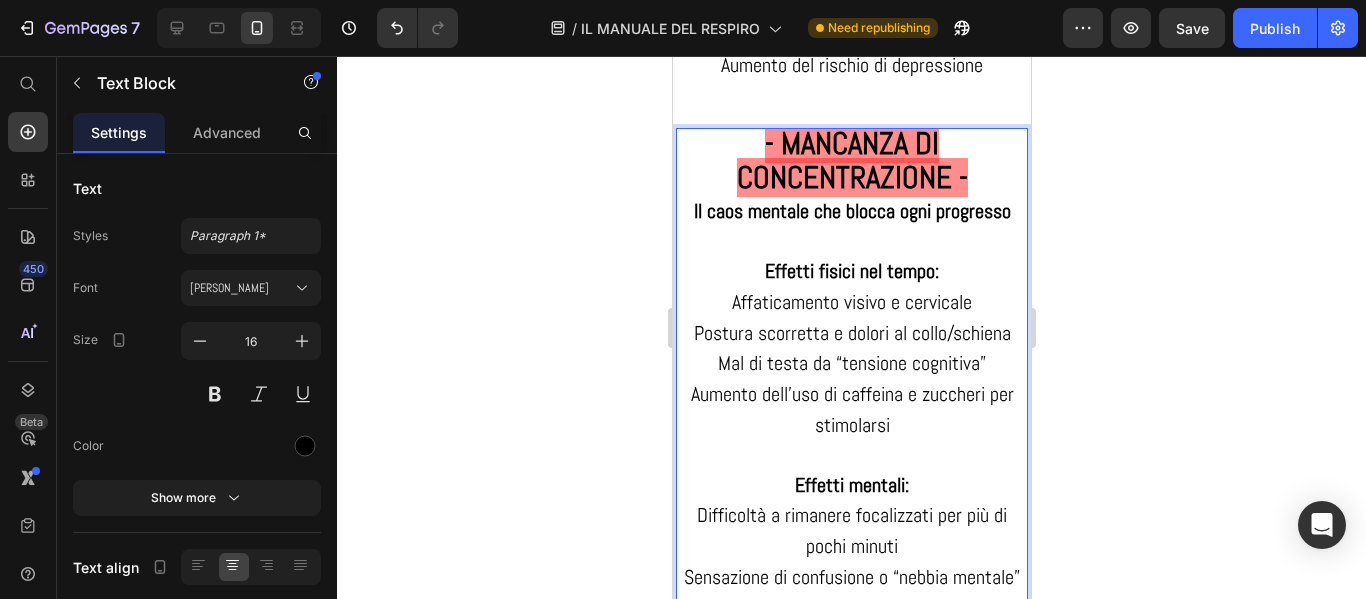 click on "- MANCANZA DI CONCENTRAZIONE -" at bounding box center [851, 160] 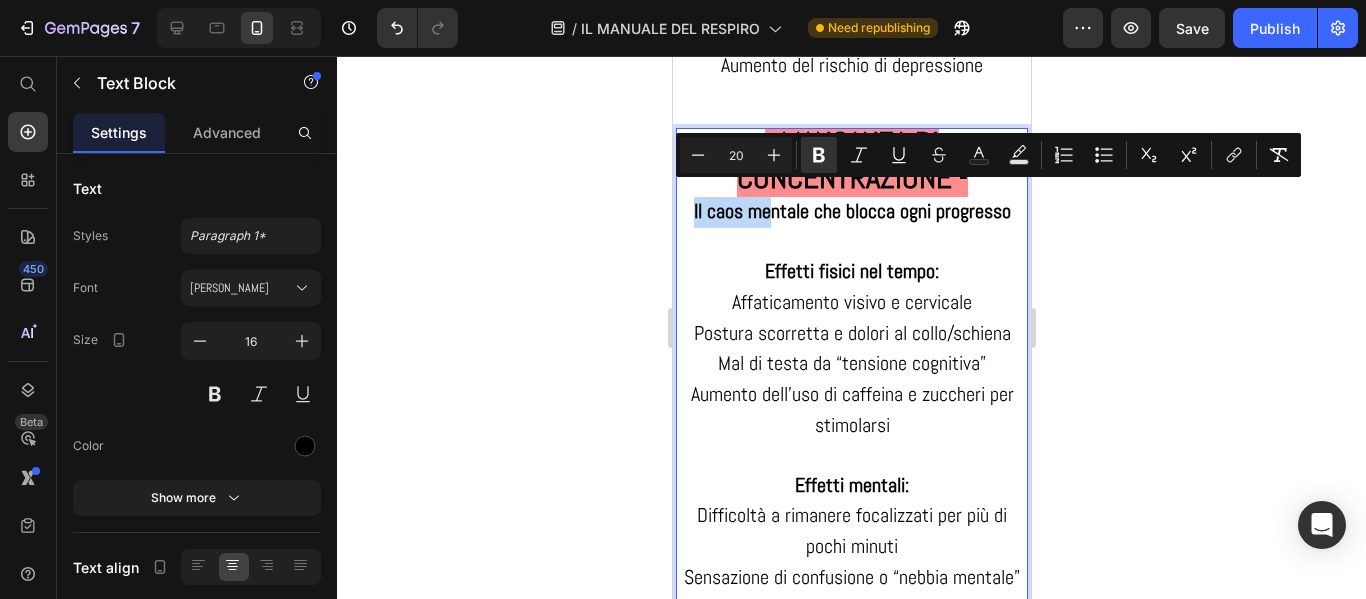 type on "31" 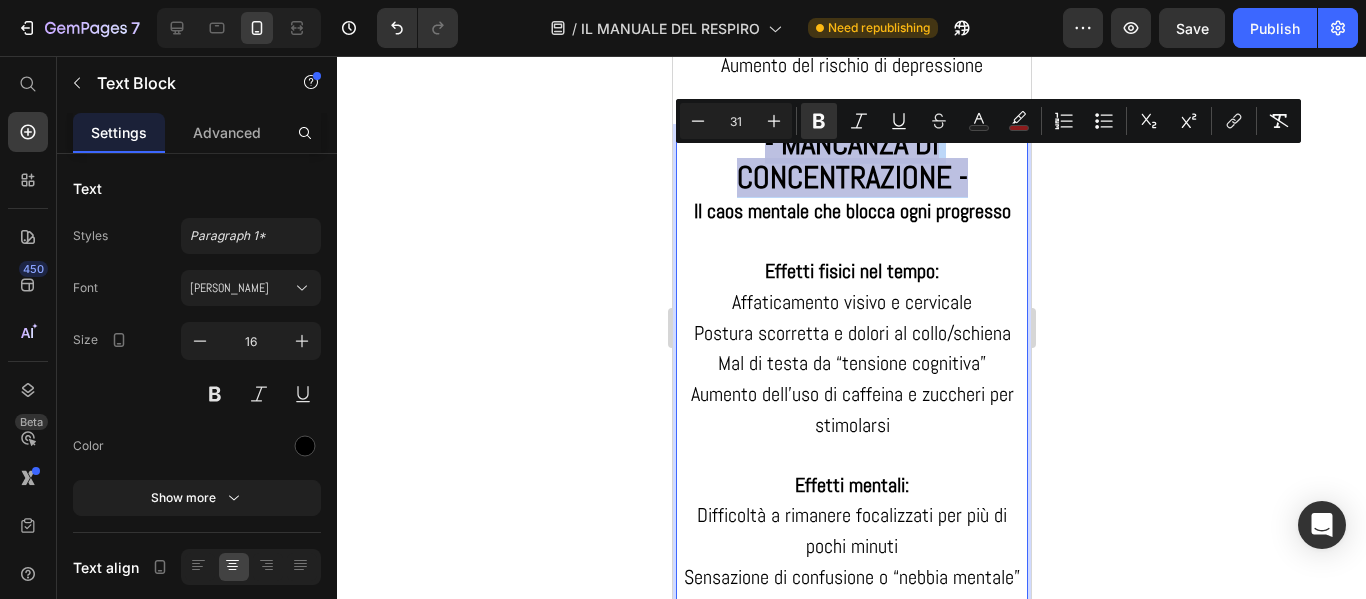 drag, startPoint x: 957, startPoint y: 213, endPoint x: 742, endPoint y: 169, distance: 219.45615 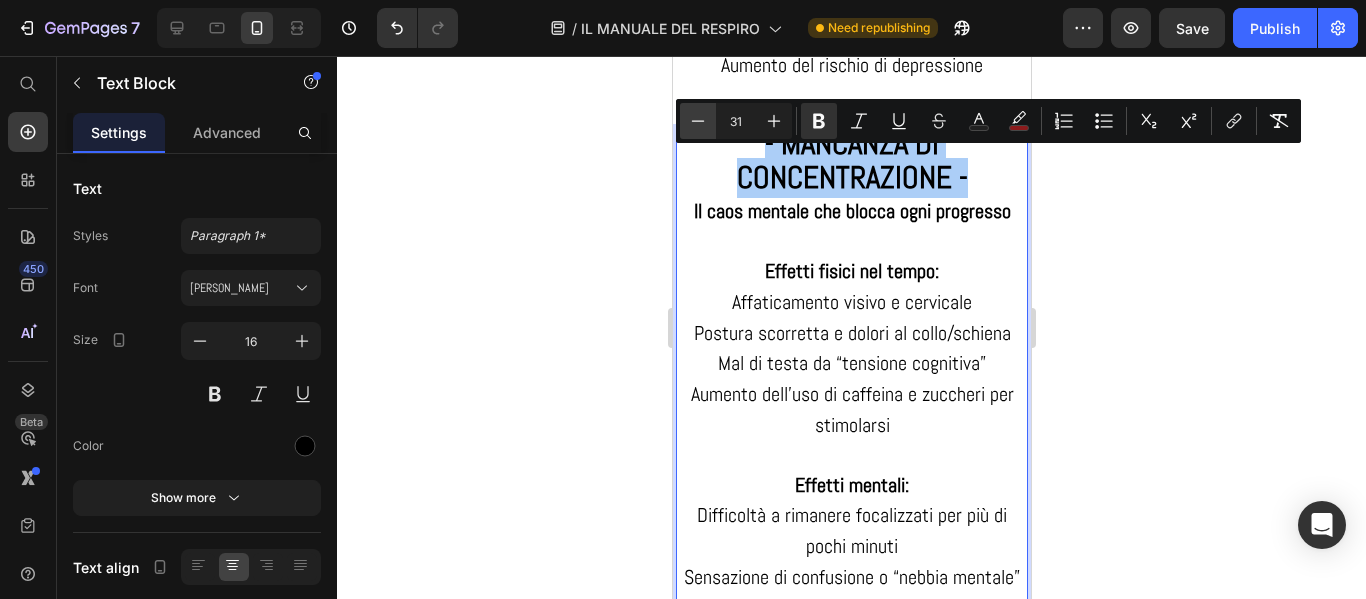 click 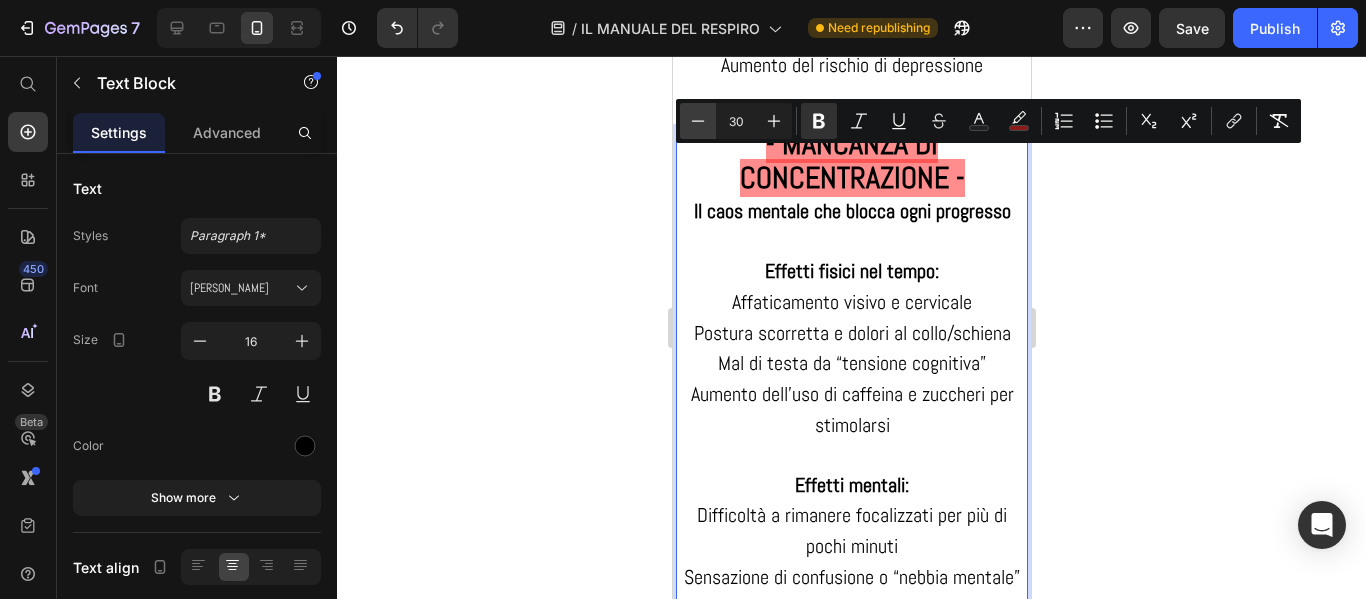 click 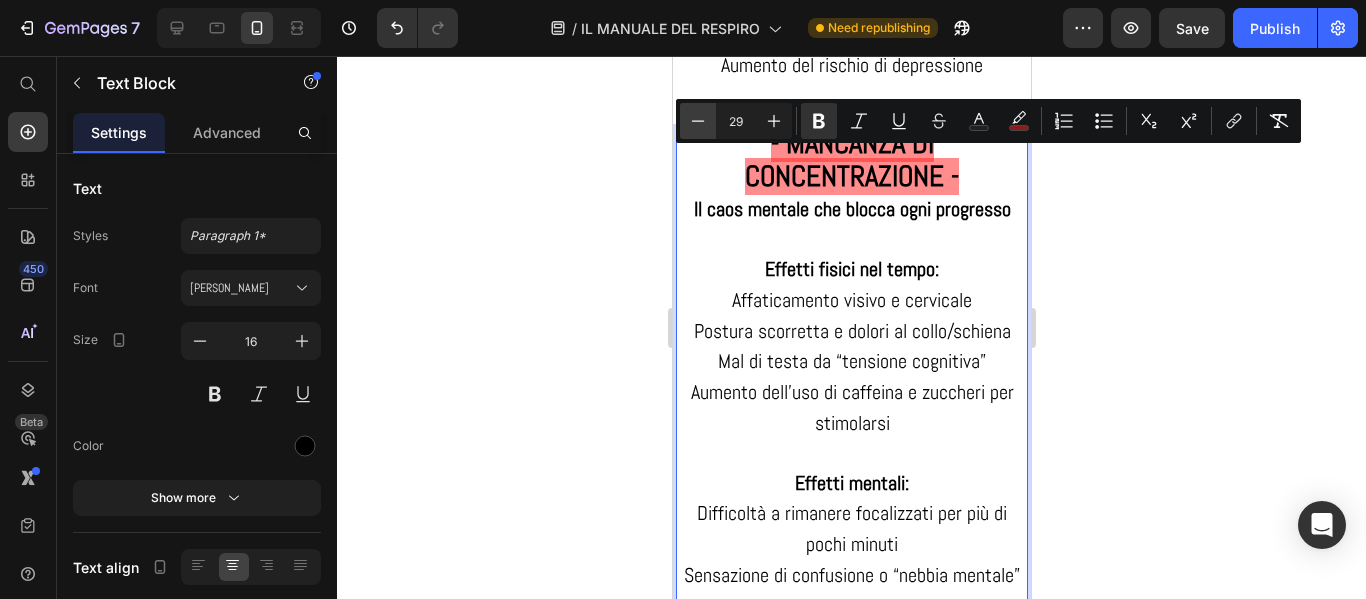 click 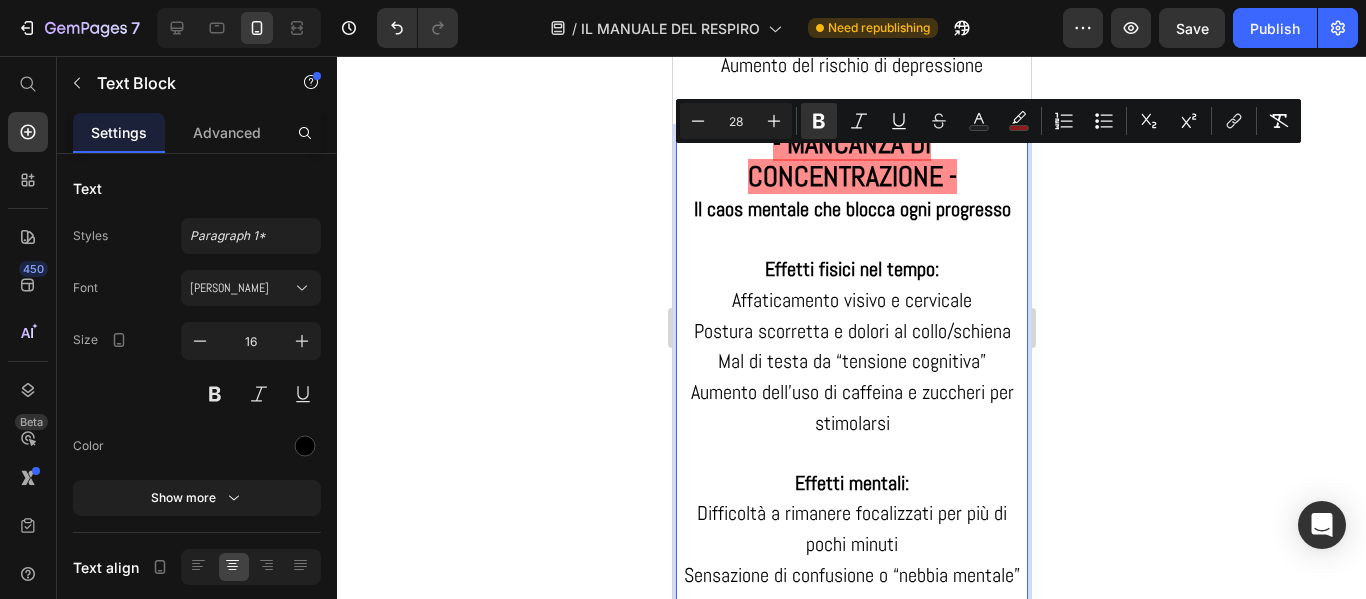 click 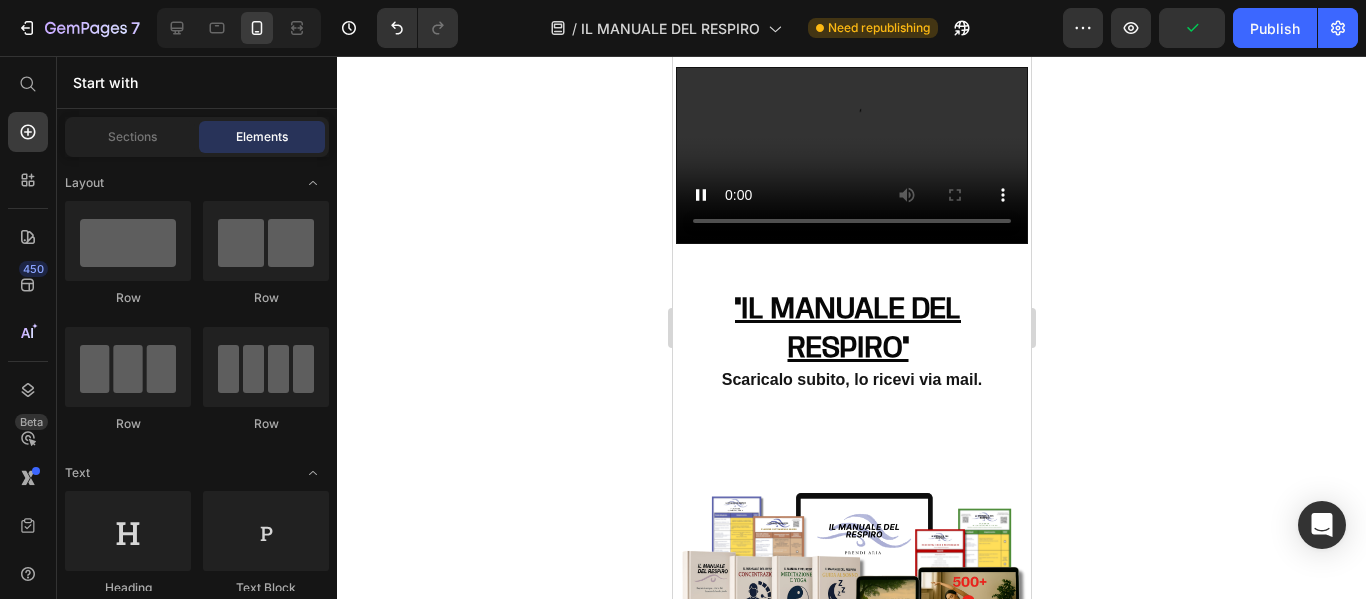 scroll, scrollTop: 625, scrollLeft: 0, axis: vertical 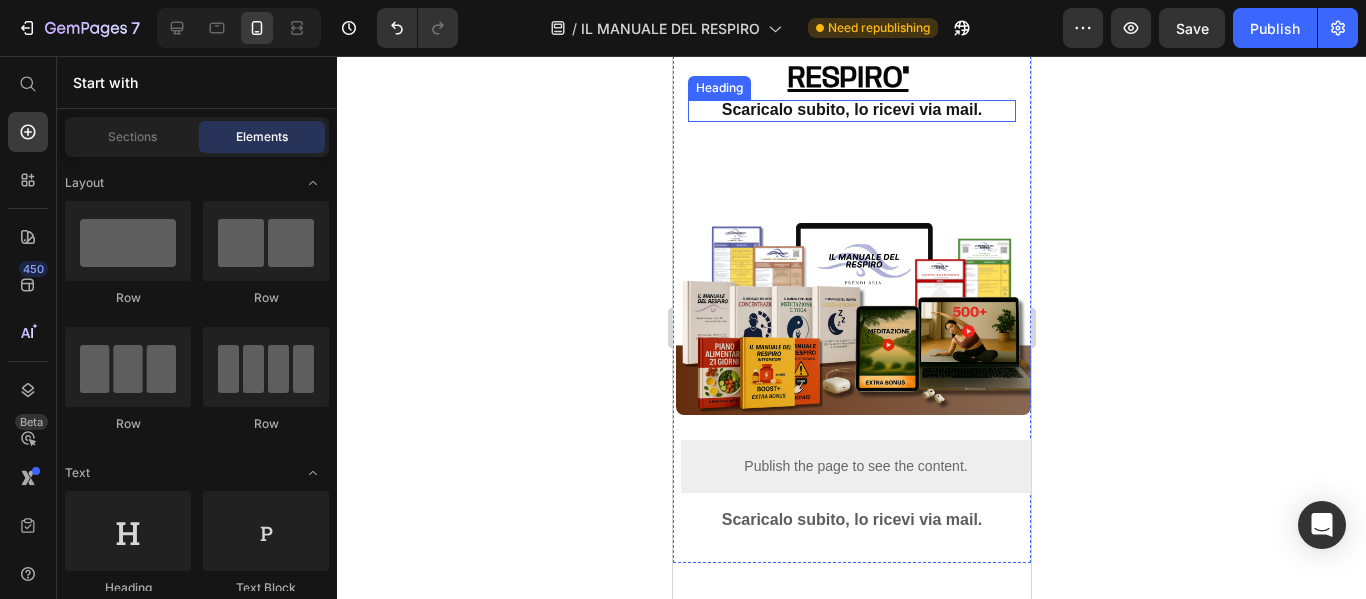 click on "Scaricalo subito, lo ricevi via mail." at bounding box center [851, 109] 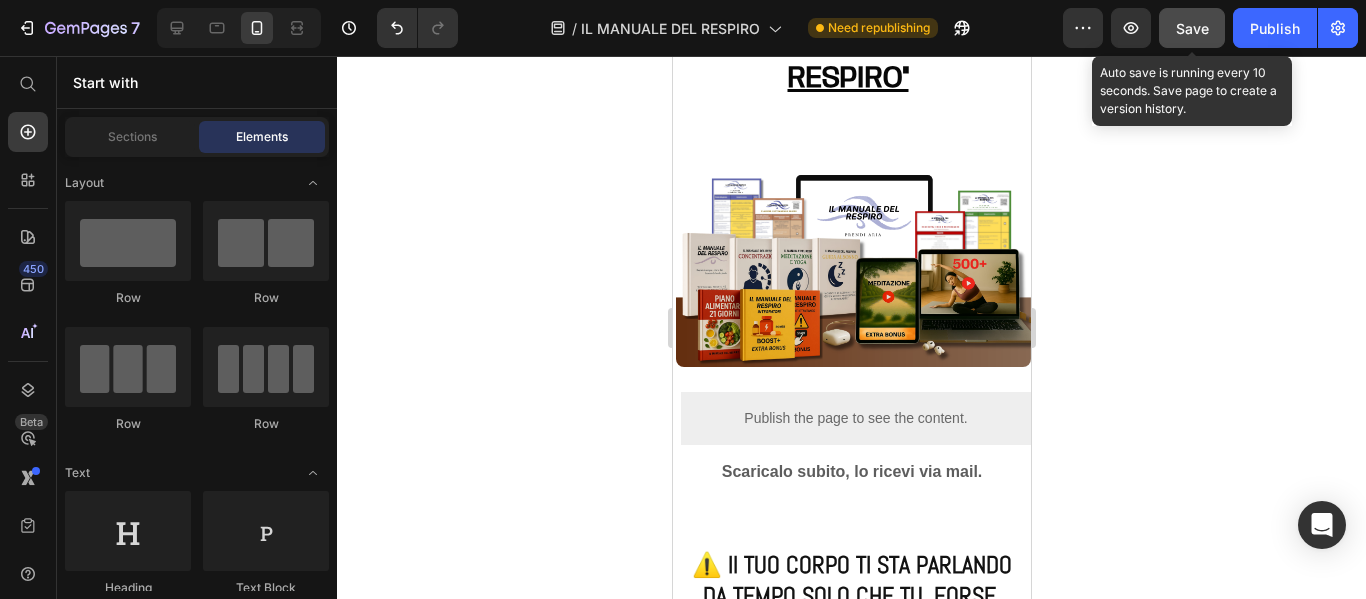click on "Save" at bounding box center (1192, 28) 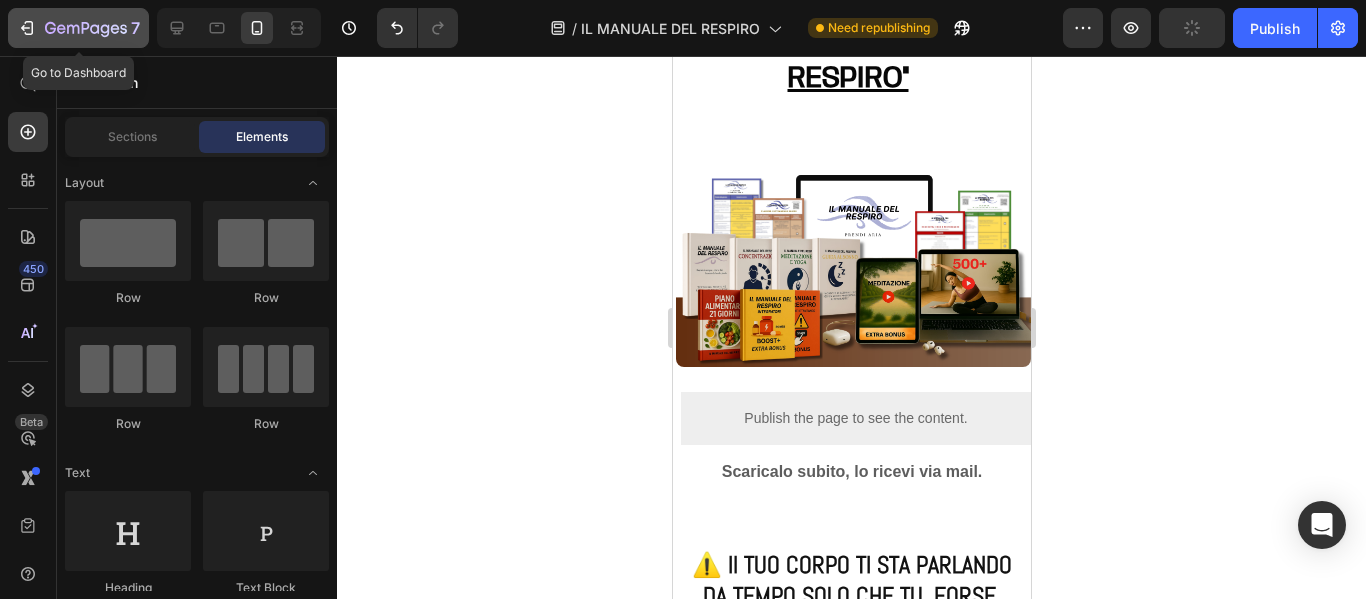 click 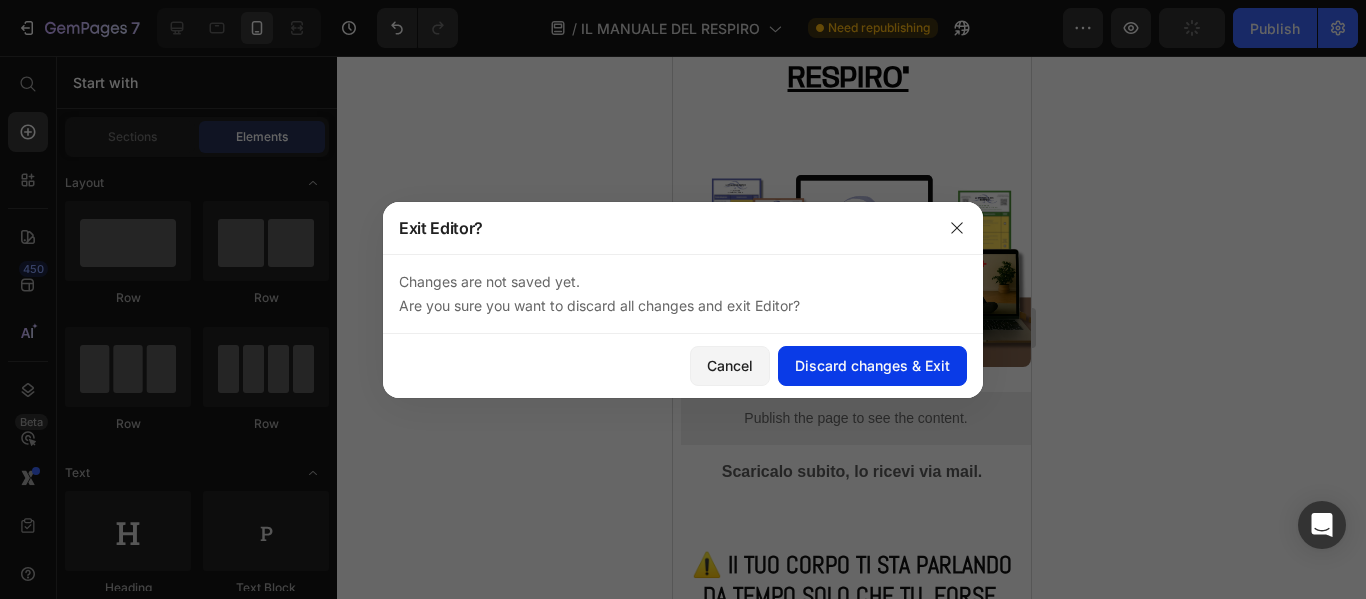 click on "Discard changes & Exit" at bounding box center (872, 365) 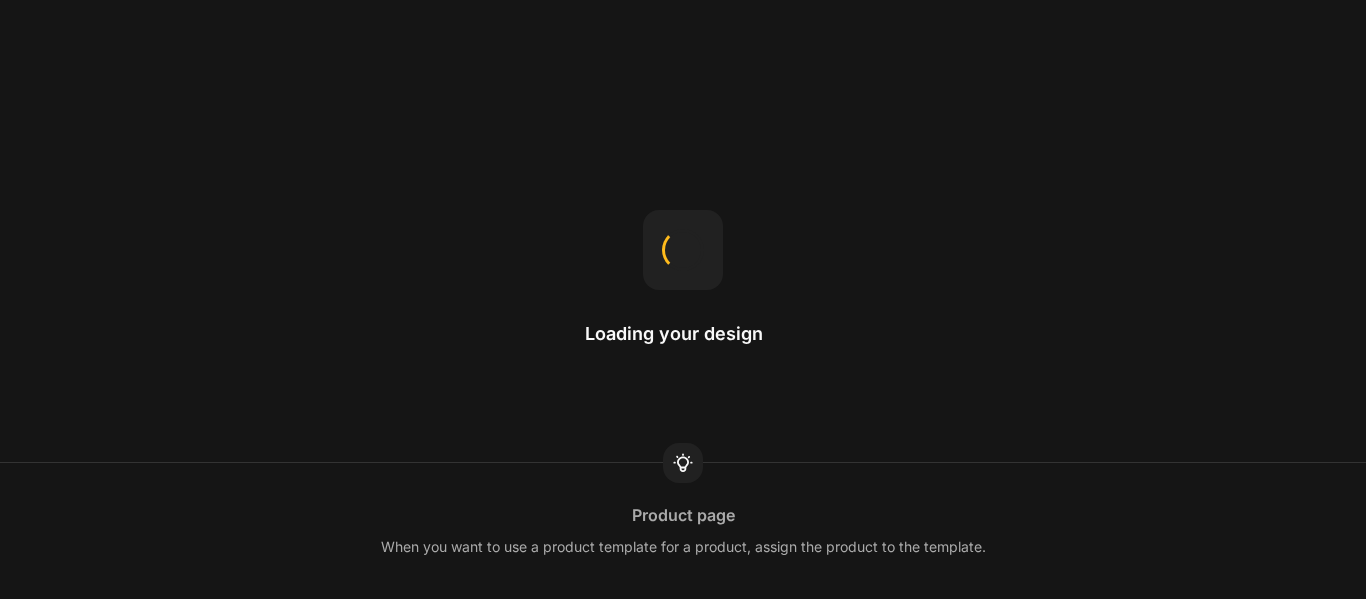 scroll, scrollTop: 0, scrollLeft: 0, axis: both 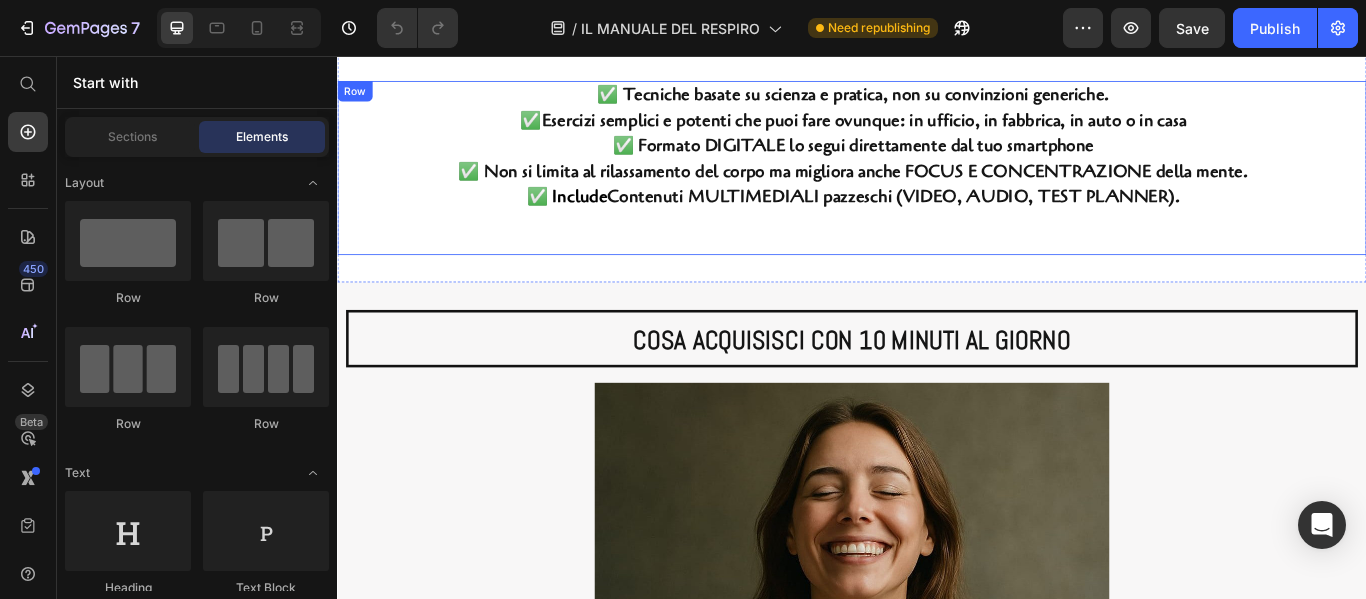 click on "✅ Tecniche basate su scienza e pratica, non su convinzioni generiche. ✅  Esercizi semplici e potenti che puoi fare ovunque: in ufficio, in fabbrica, in auto o in casa  ✅ Formato DIGITALE lo segui direttamente dal tuo smartphone ✅ Non si limita al rilassamento del corpo ma migliora anche FOCUS E CONCENTRAZIONE della mente. ✅ Include  Contenuti MULTIMEDIALI pazzeschi (VIDEO, AUDIO, TEST PLANNER).   Text Block" at bounding box center (937, 186) 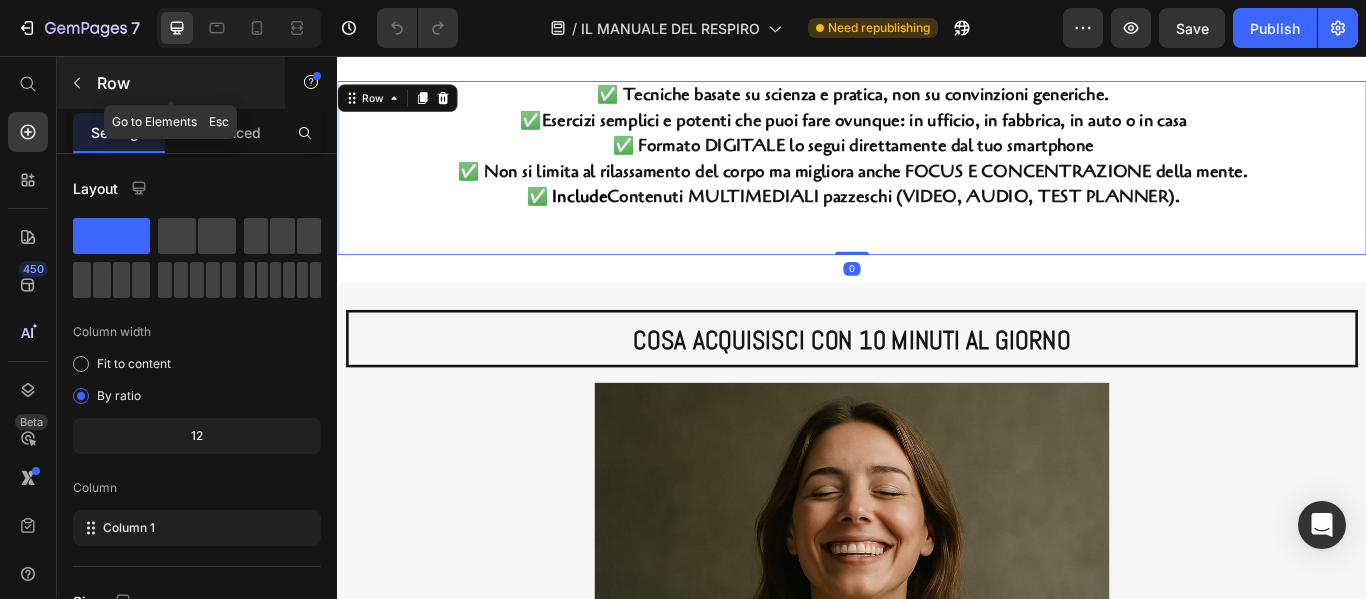 click 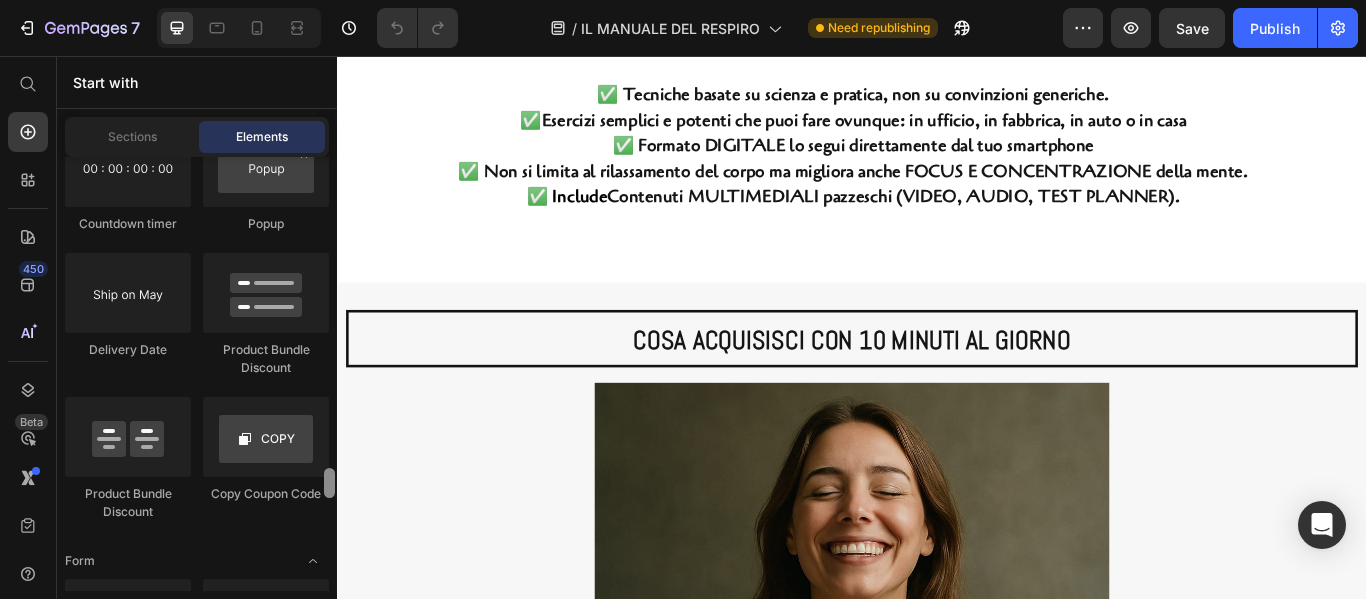 scroll, scrollTop: 5744, scrollLeft: 0, axis: vertical 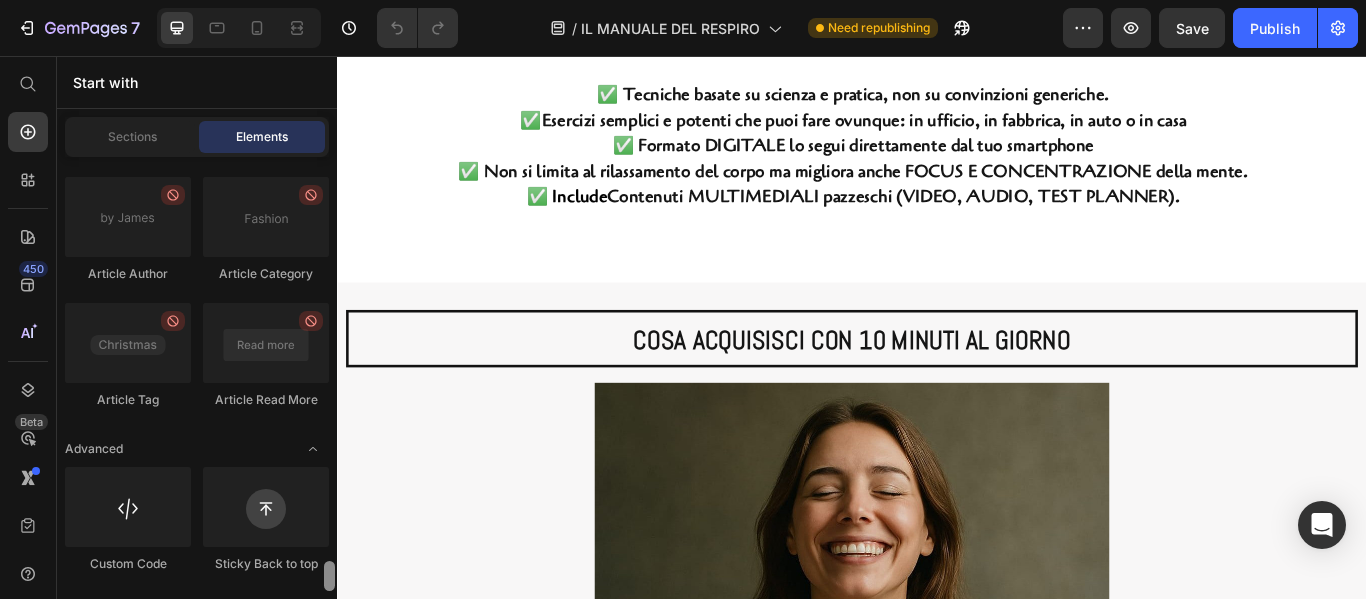 drag, startPoint x: 330, startPoint y: 174, endPoint x: 315, endPoint y: 621, distance: 447.25162 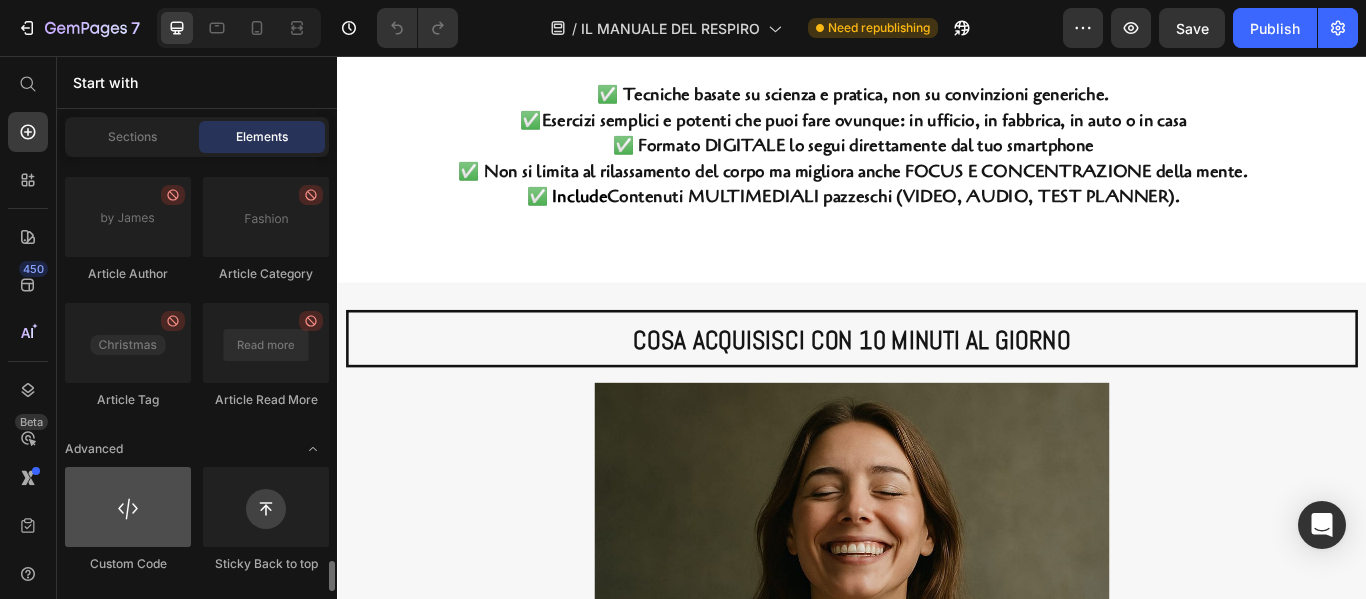click at bounding box center [128, 507] 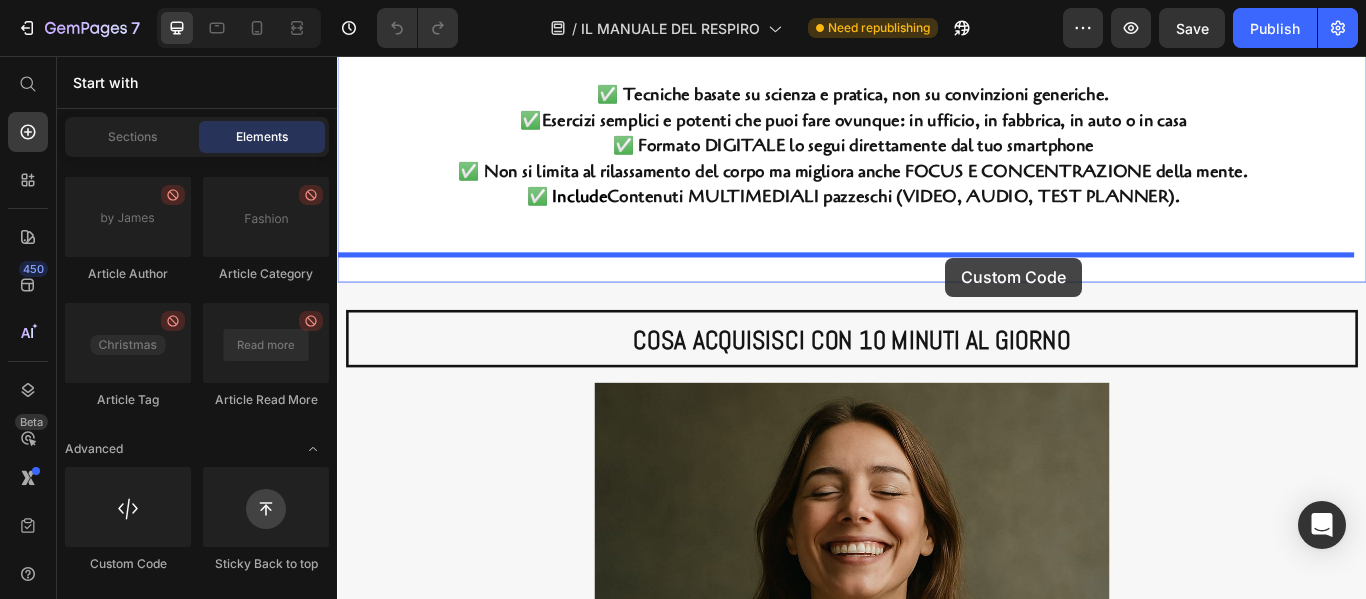 drag, startPoint x: 450, startPoint y: 554, endPoint x: 1046, endPoint y: 291, distance: 651.44836 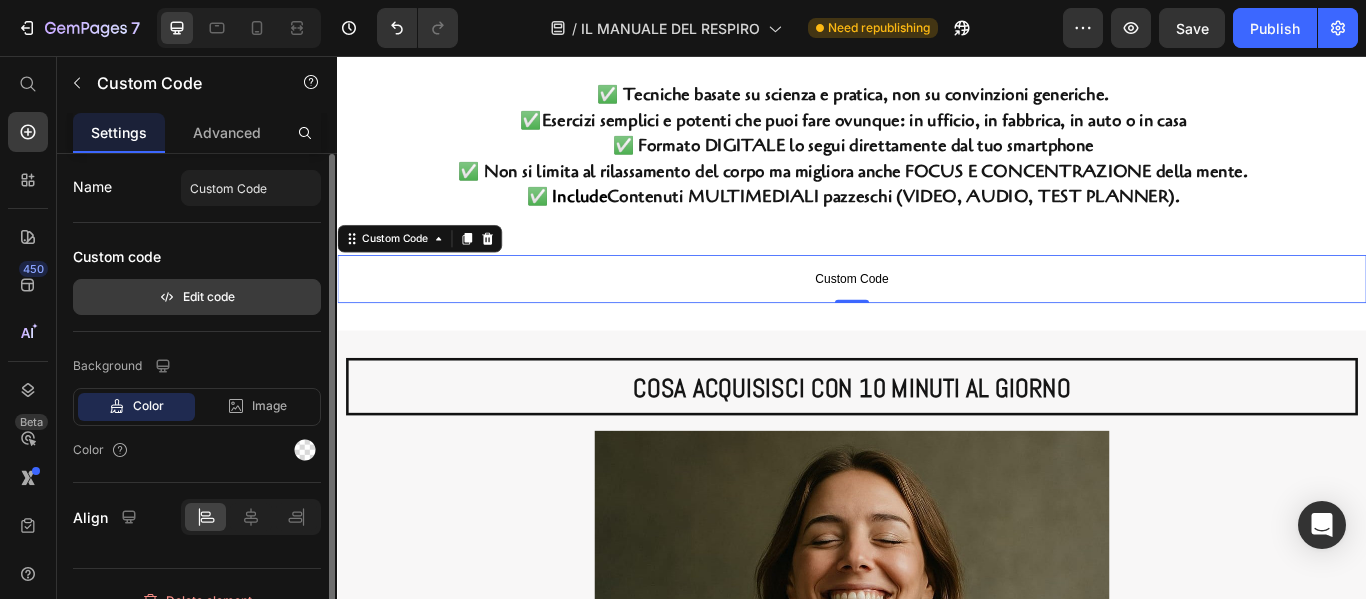 click on "Edit code" at bounding box center (197, 297) 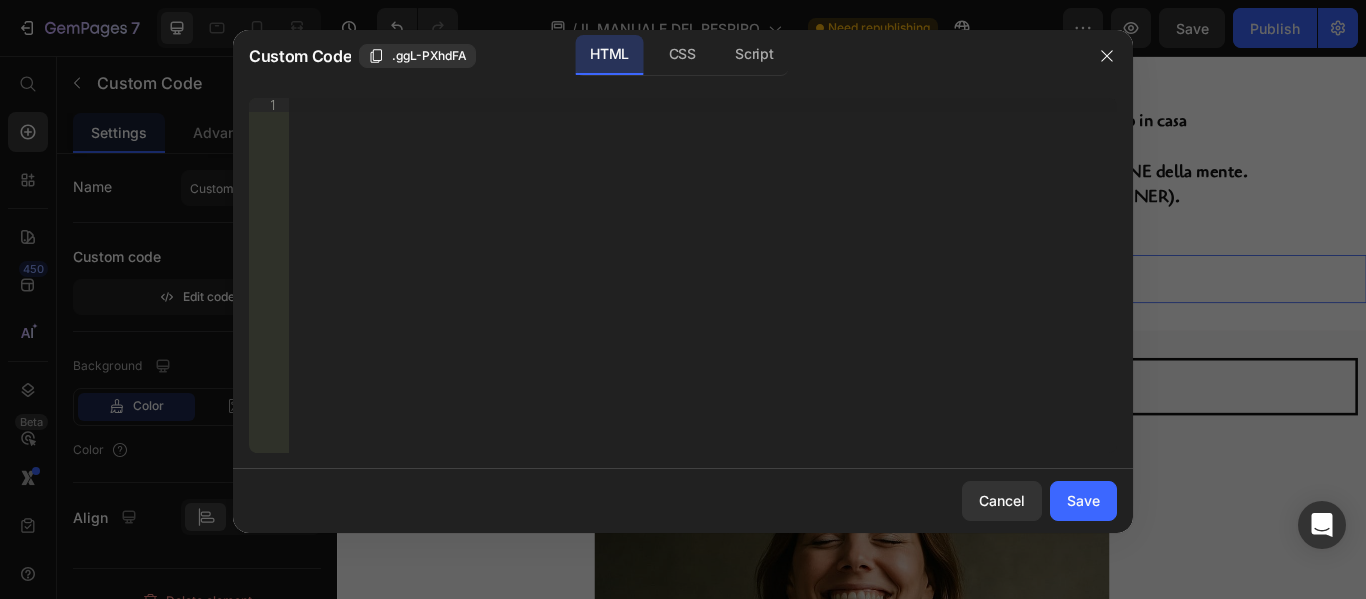 type 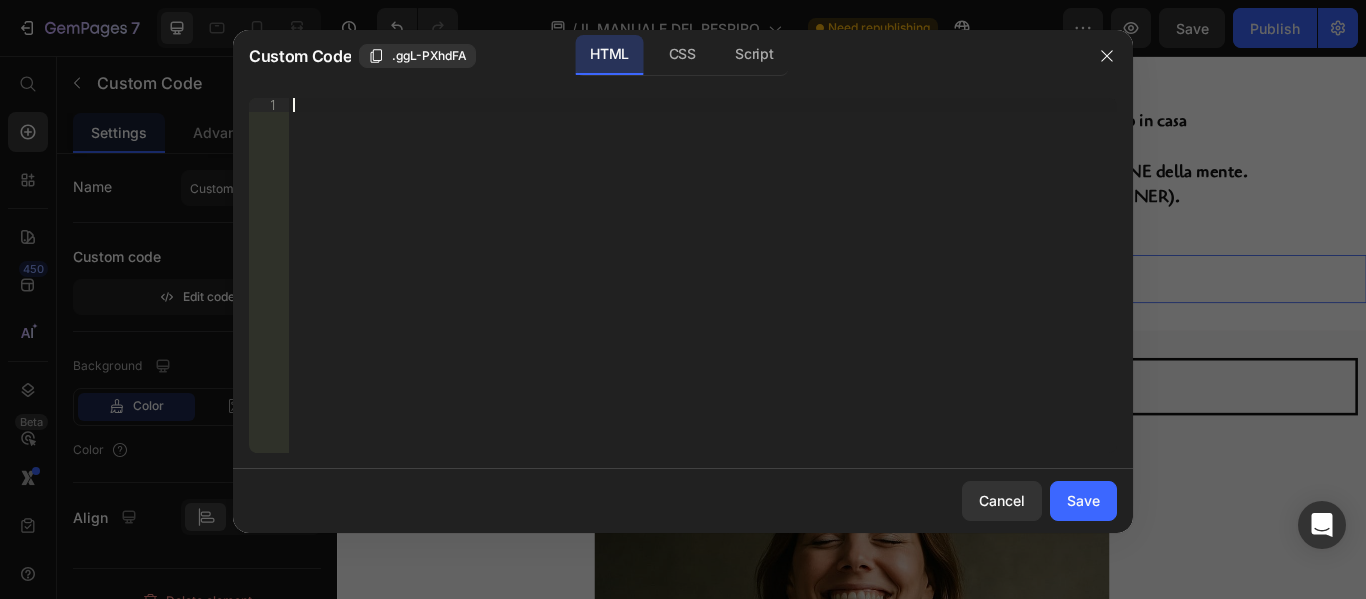drag, startPoint x: 178, startPoint y: 113, endPoint x: 158, endPoint y: 113, distance: 20 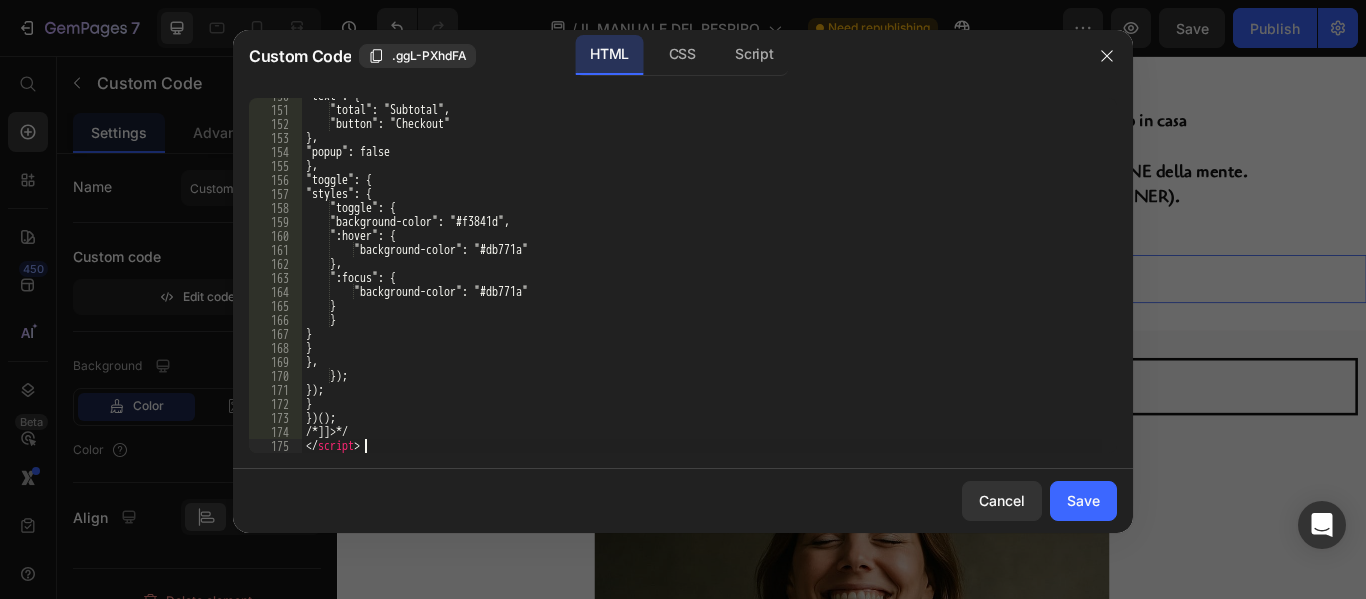 scroll, scrollTop: 2095, scrollLeft: 0, axis: vertical 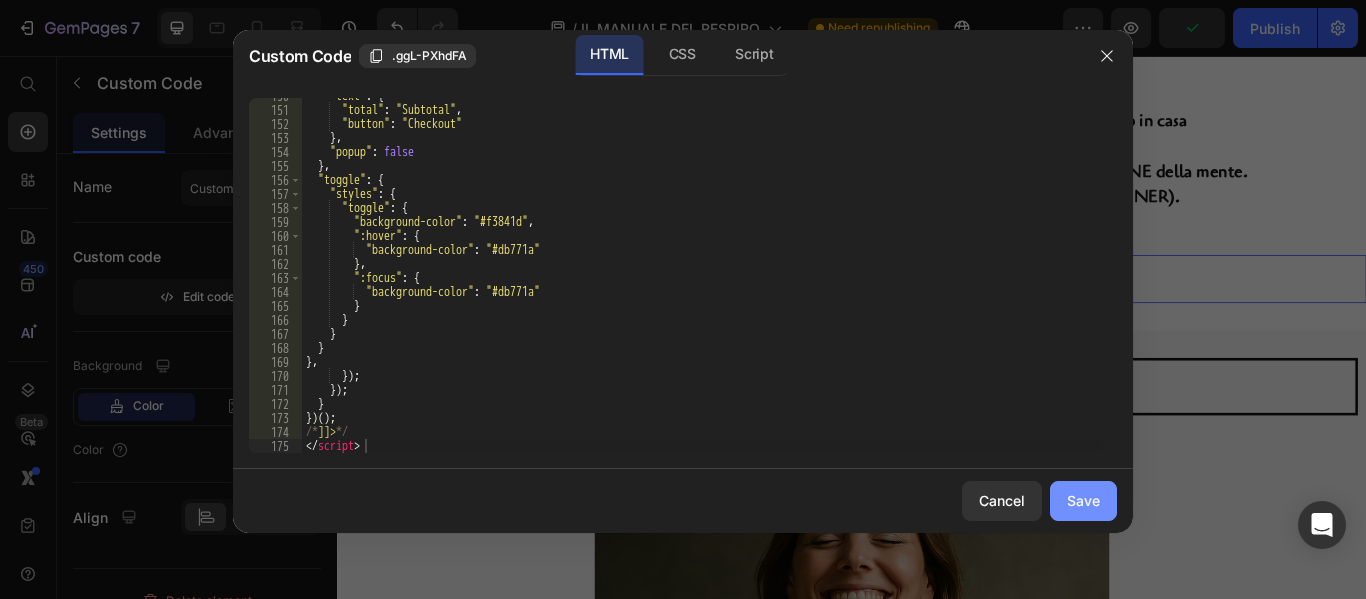 click on "Save" at bounding box center [1083, 500] 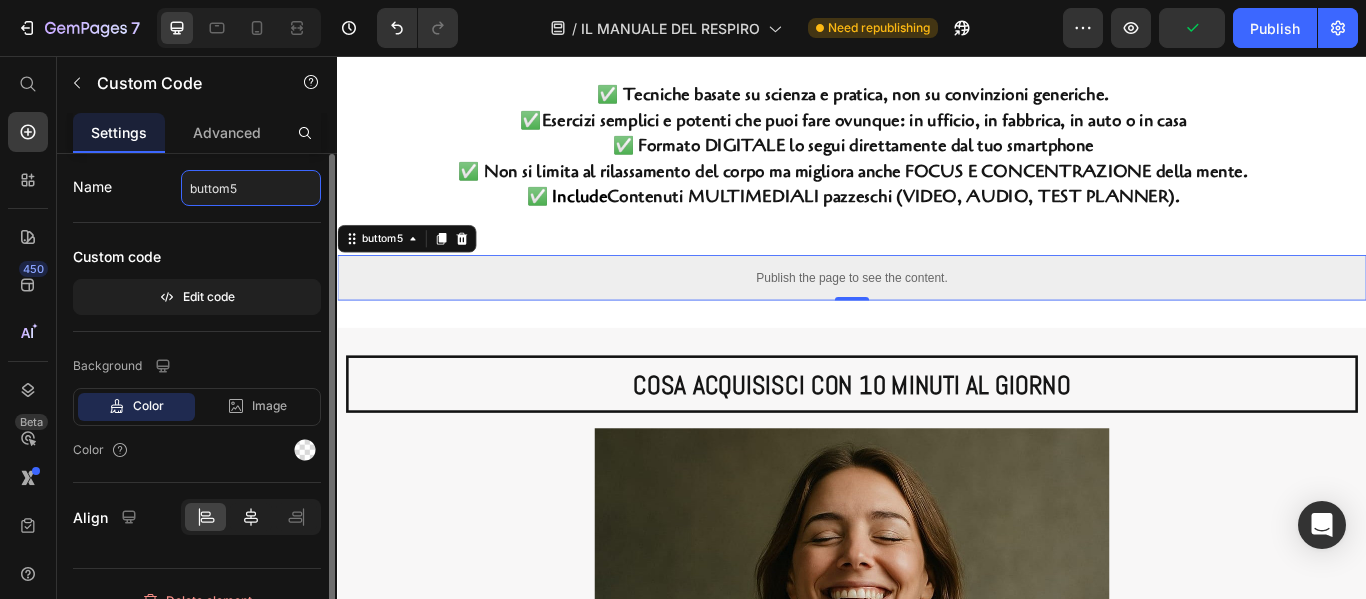 type on "buttom5" 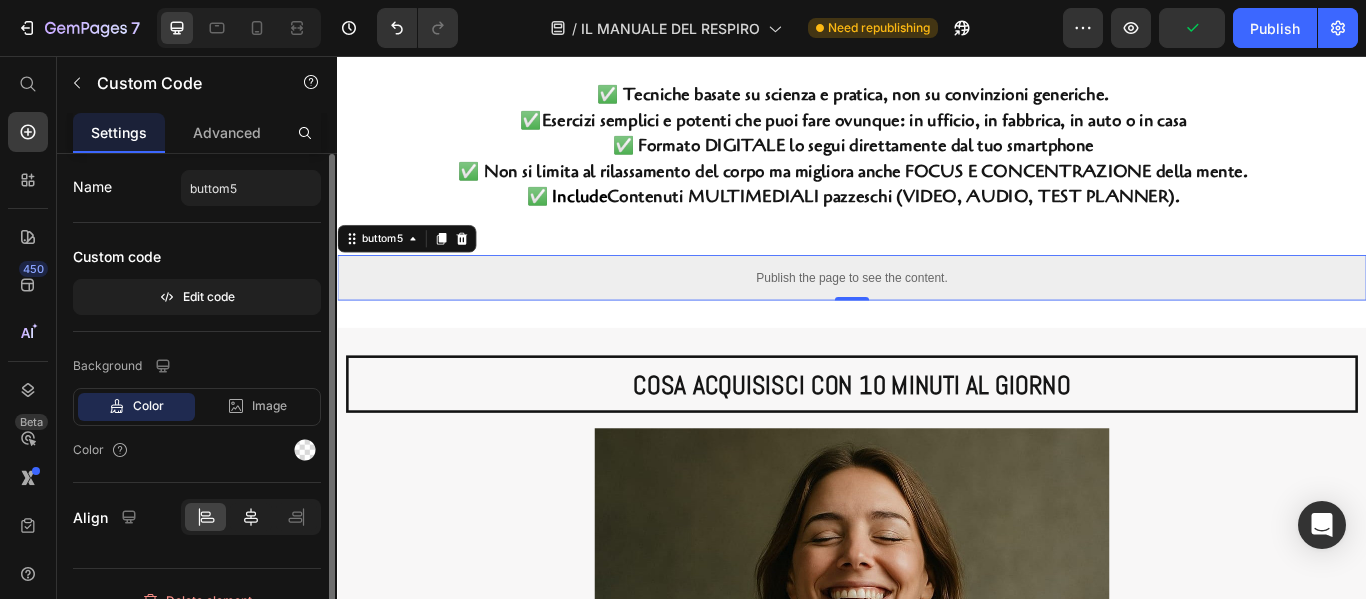 click 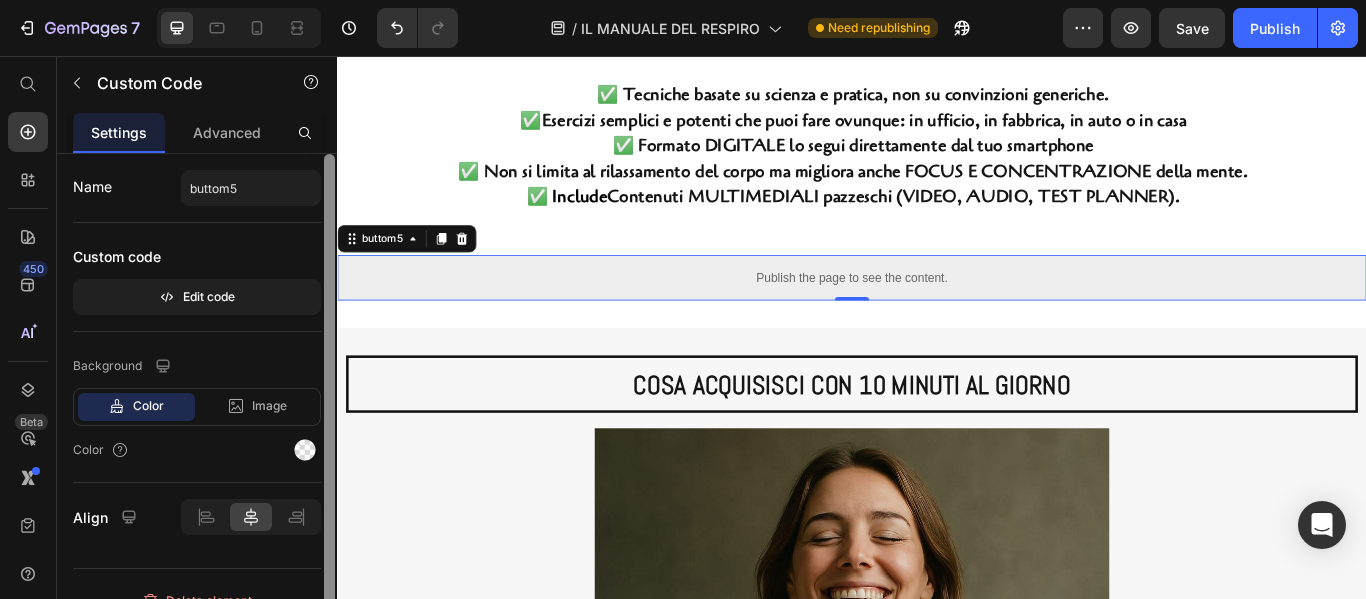 scroll, scrollTop: 27, scrollLeft: 0, axis: vertical 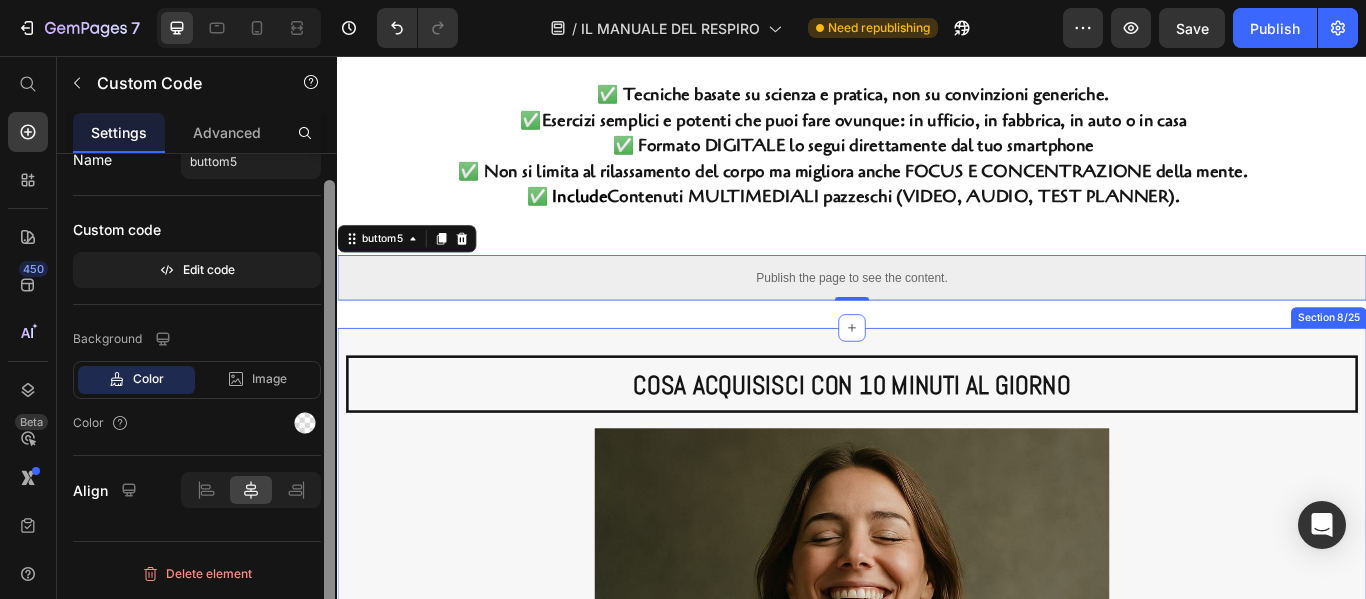 drag, startPoint x: 670, startPoint y: 347, endPoint x: 345, endPoint y: 421, distance: 333.31818 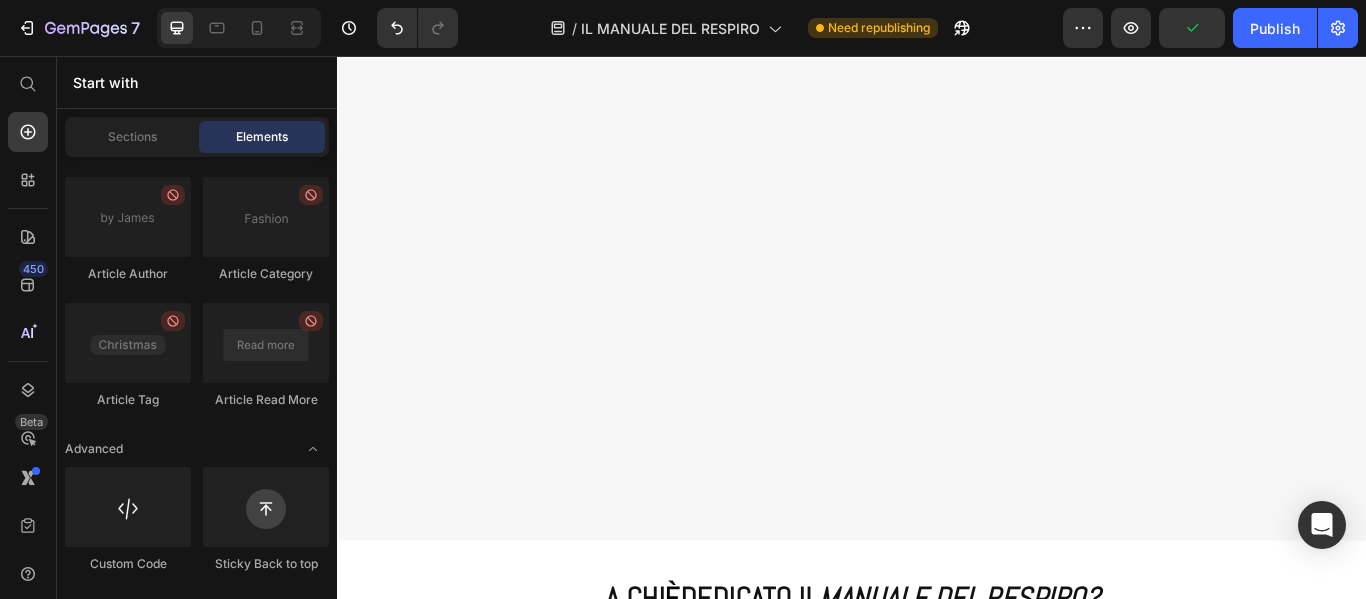 scroll, scrollTop: 11808, scrollLeft: 0, axis: vertical 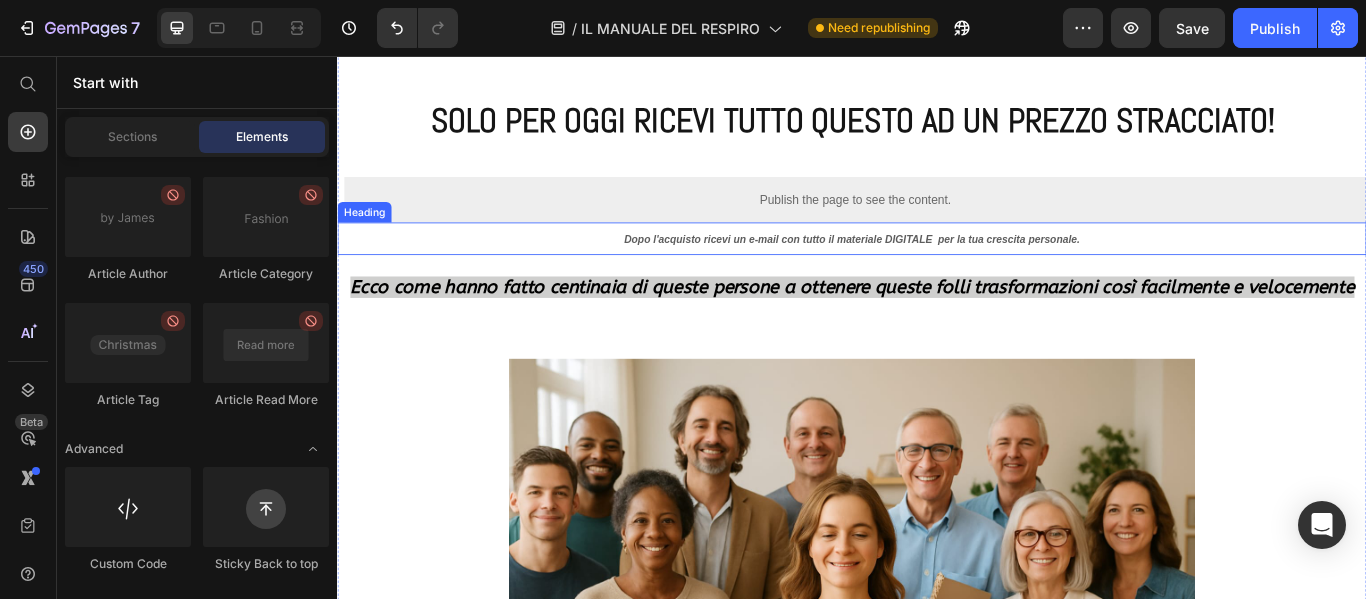 click on "Dopo l'acquisto ricevi un e-mail con tutto il materiale DIGITALE  per la tua crescita personale." at bounding box center [937, 269] 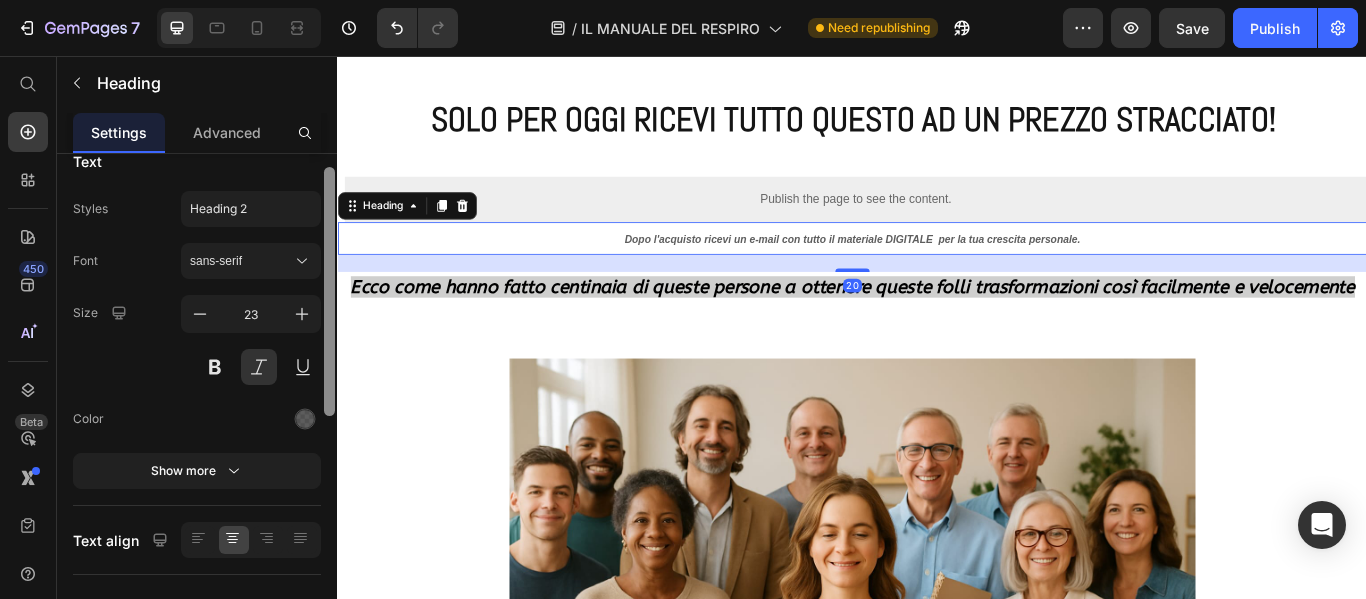 scroll, scrollTop: 0, scrollLeft: 0, axis: both 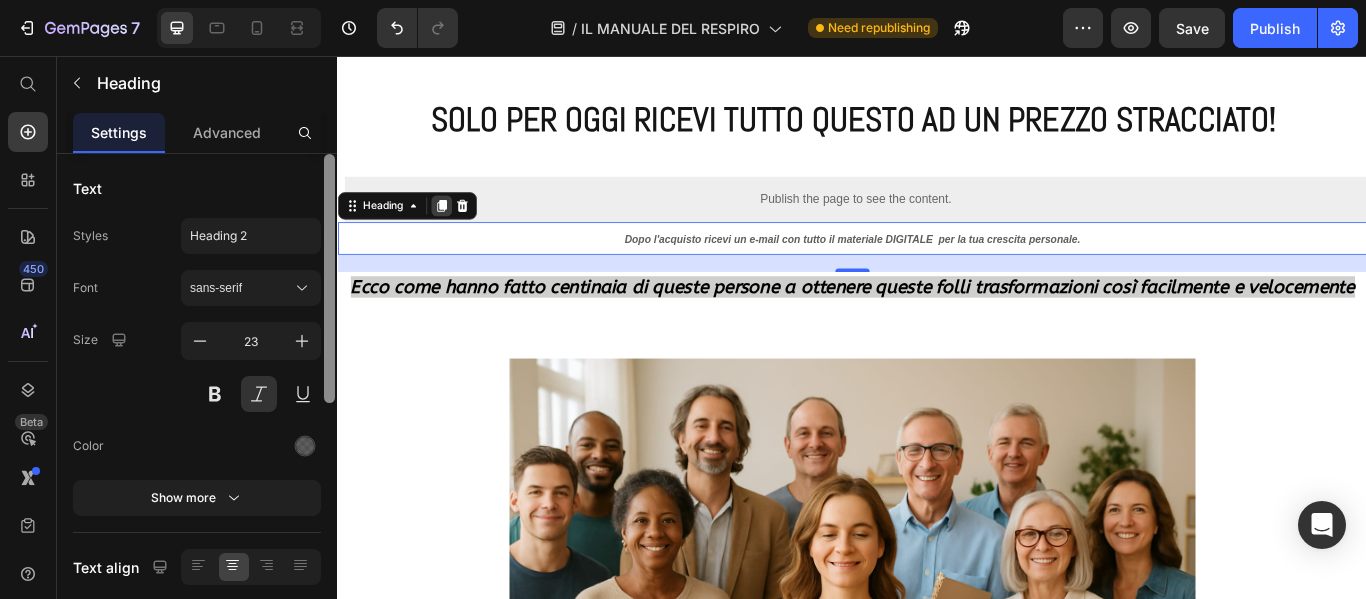 click 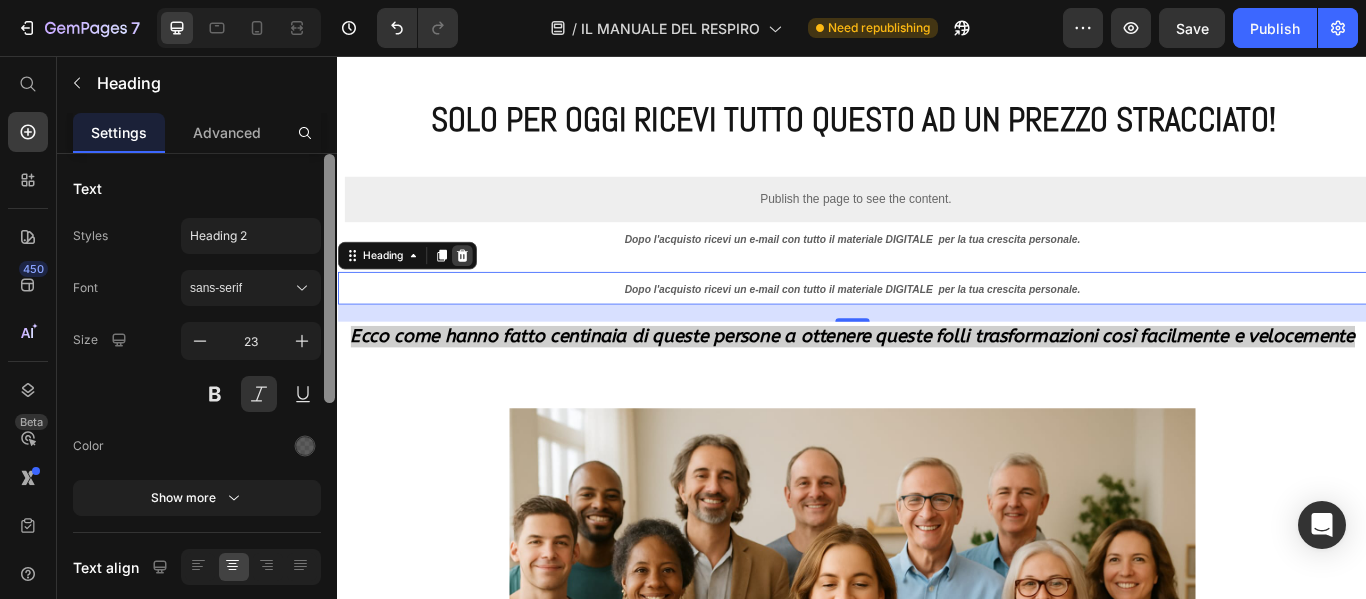 click 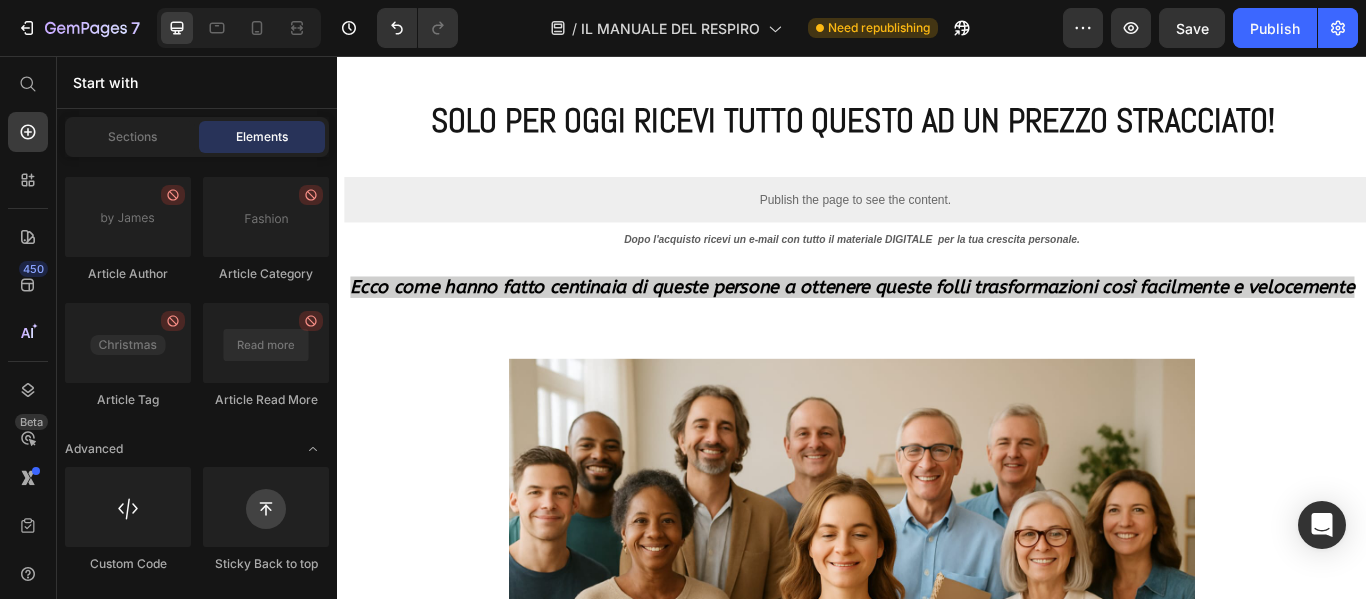 scroll, scrollTop: 19006, scrollLeft: 0, axis: vertical 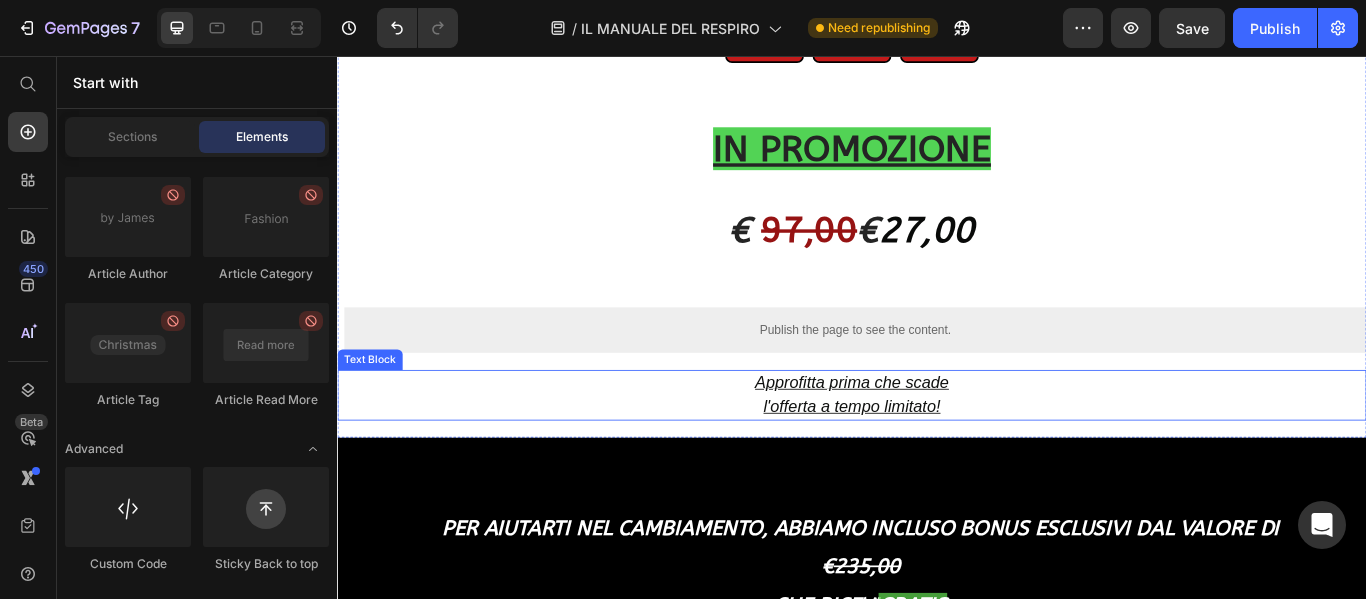 click on "l'offerta a tempo limitato!" at bounding box center (937, 464) 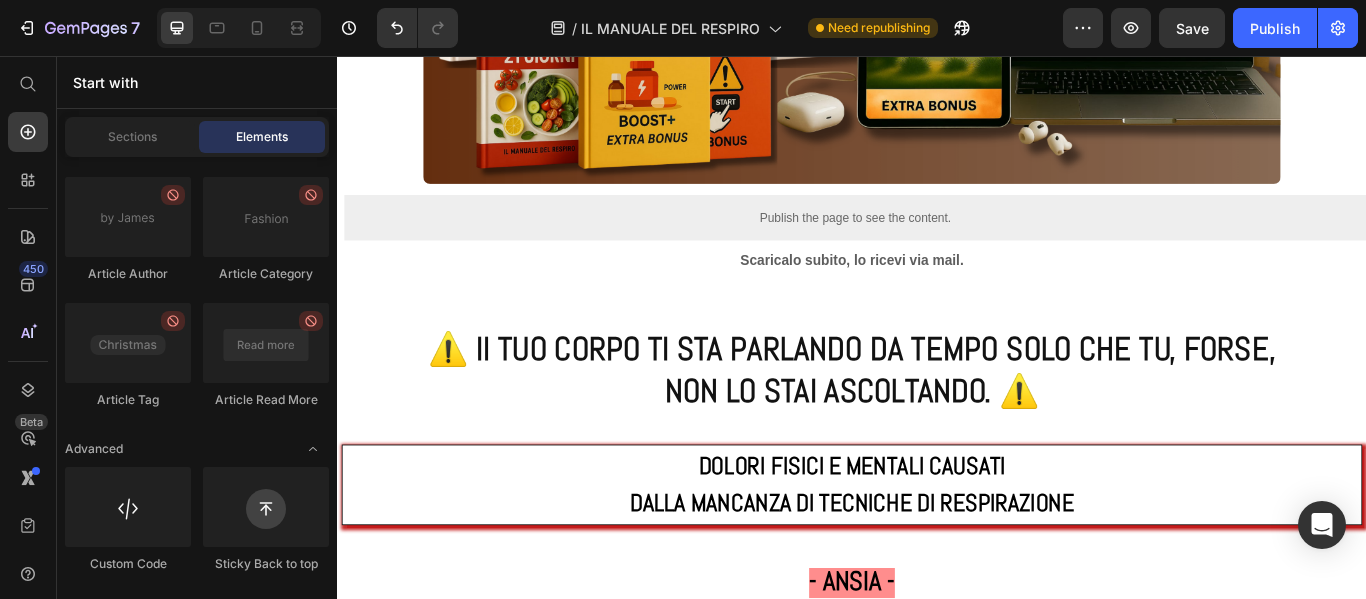 scroll, scrollTop: 1341, scrollLeft: 0, axis: vertical 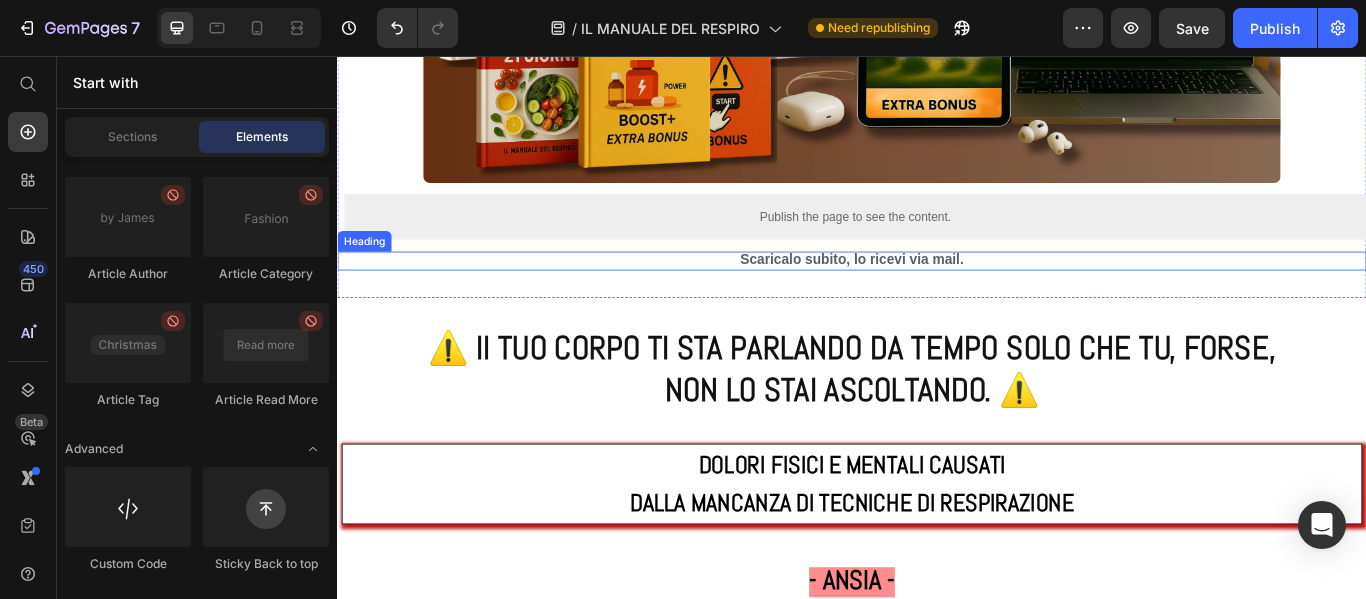 click on "Scaricalo subito, lo ricevi via mail." at bounding box center [937, 293] 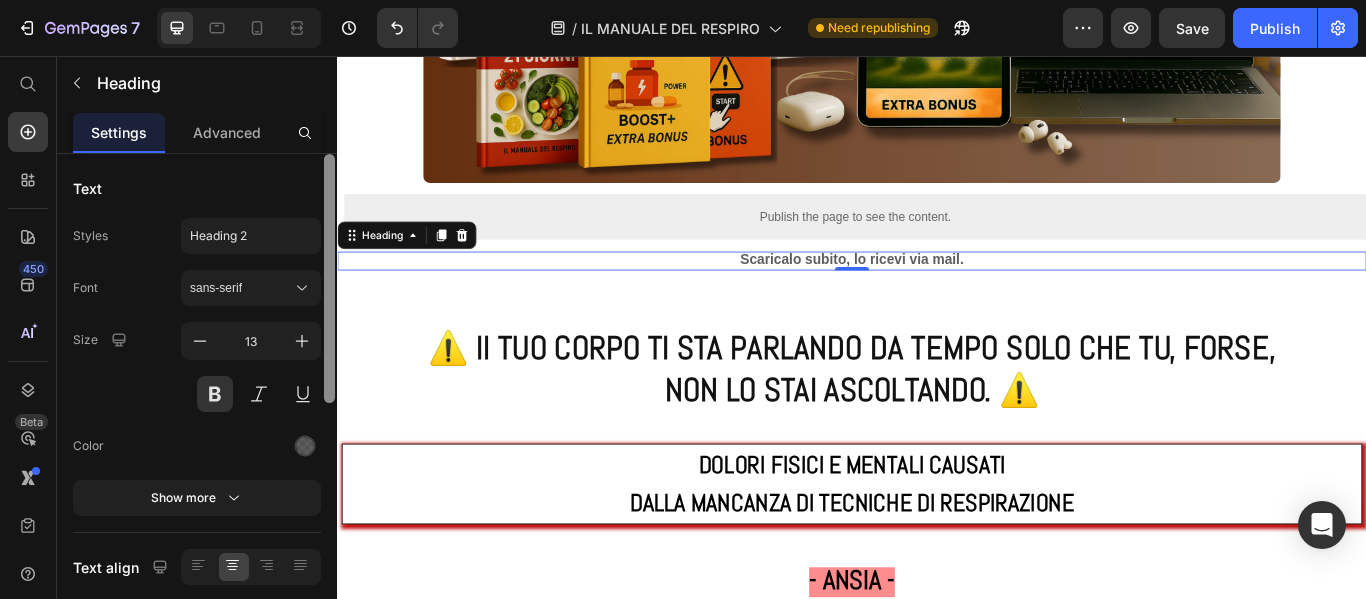 click on "Scaricalo subito, lo ricevi via mail." at bounding box center (937, 295) 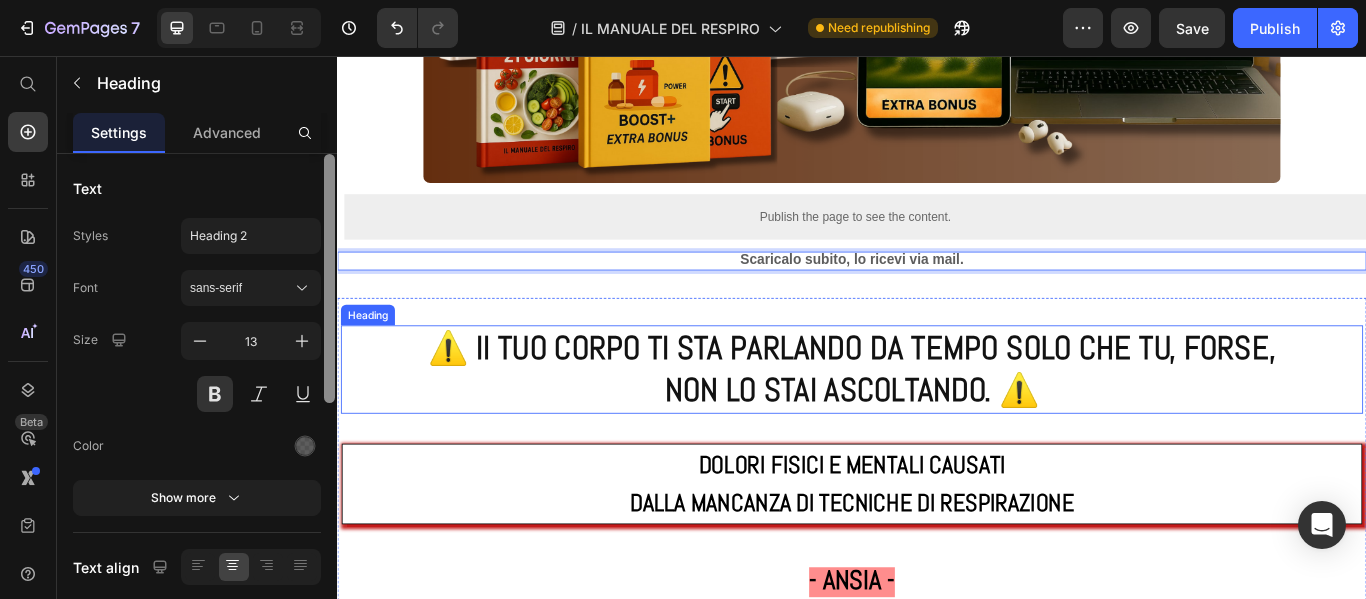 click on "⚠️ Il TUO CORPO TI STA PARLANDO DA TEMPO SOLO CHE TU, FORSE,  NON LO STAI ASCOLTANDO. ⚠️" at bounding box center (937, 421) 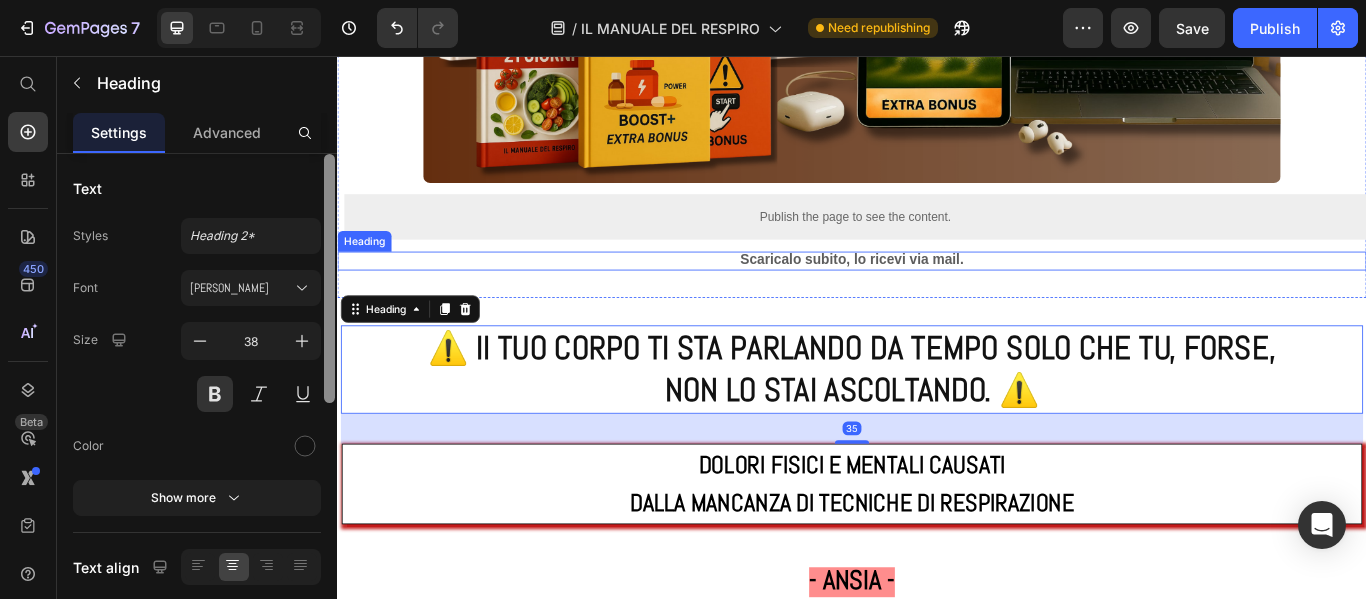 click on "Scaricalo subito, lo ricevi via mail." at bounding box center (937, 293) 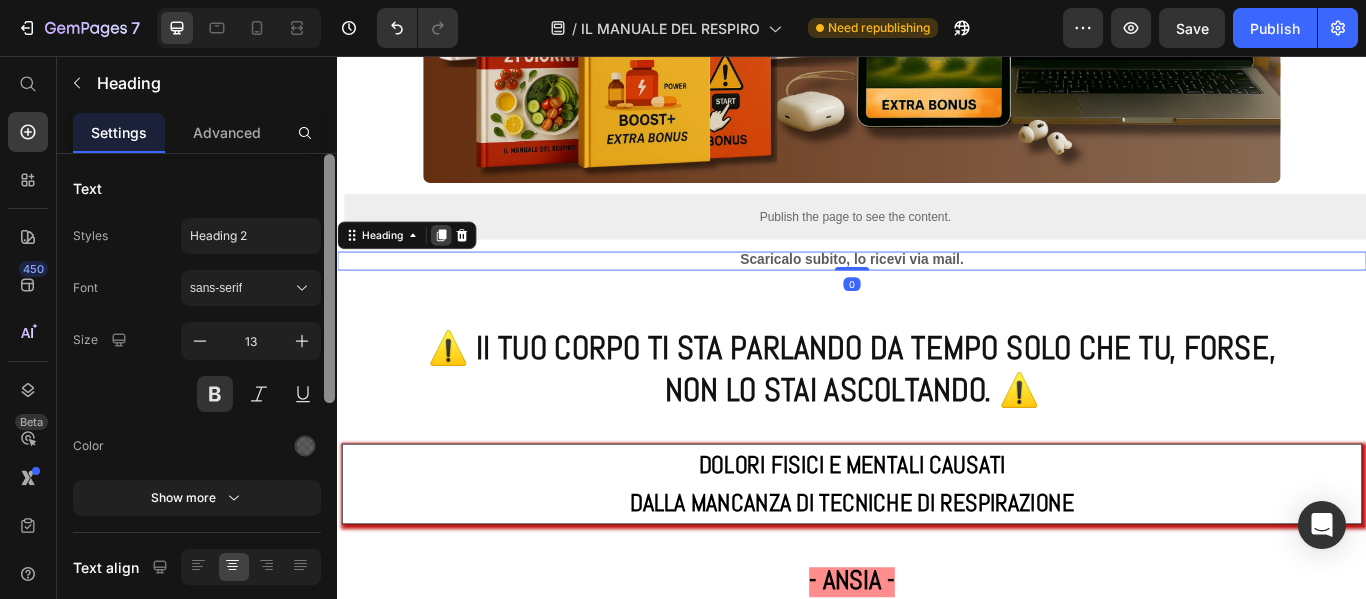 click 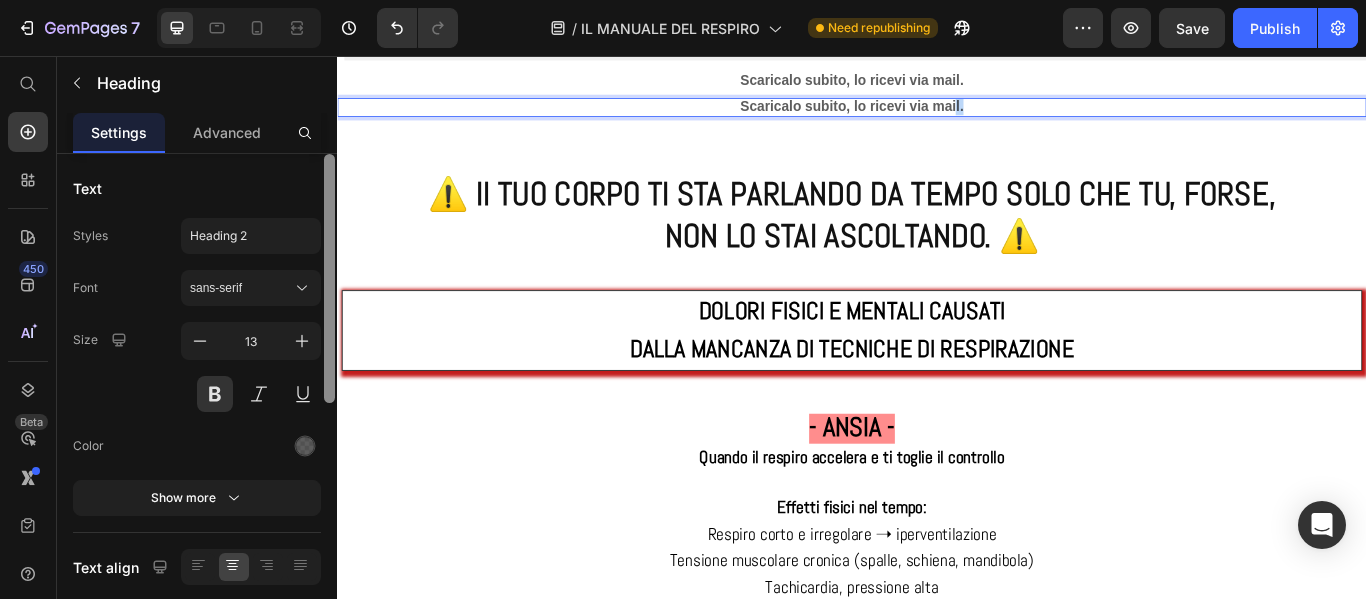 scroll, scrollTop: 1612, scrollLeft: 0, axis: vertical 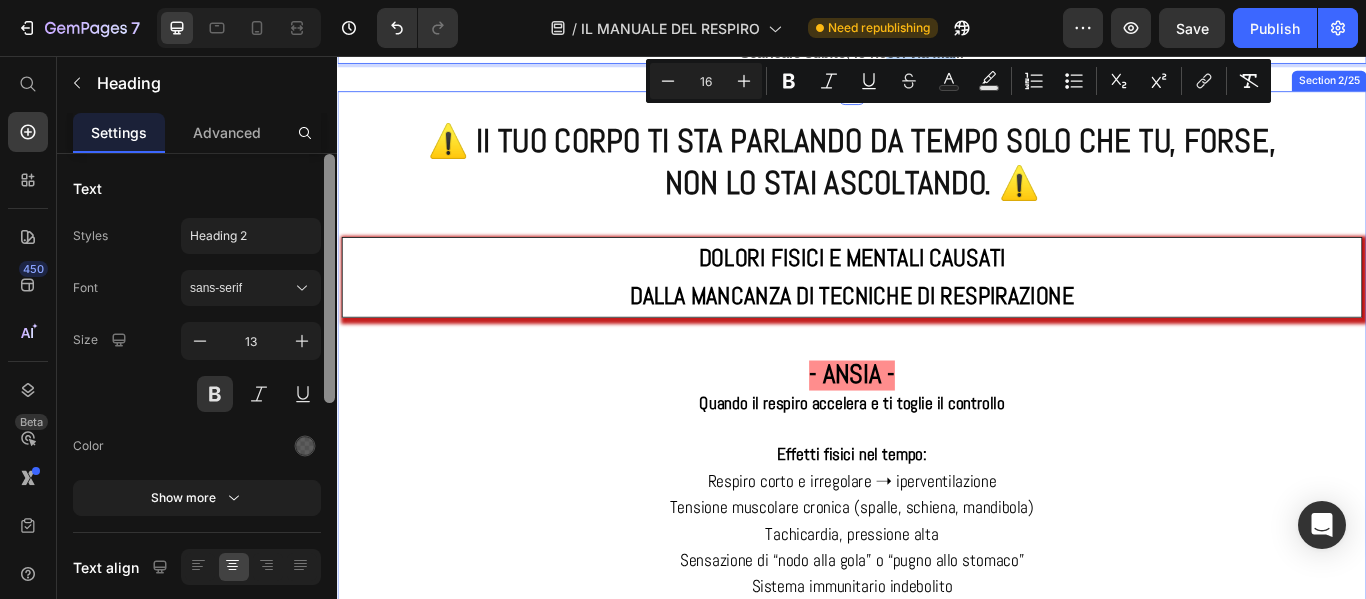 drag, startPoint x: 1051, startPoint y: 345, endPoint x: 967, endPoint y: 141, distance: 220.61731 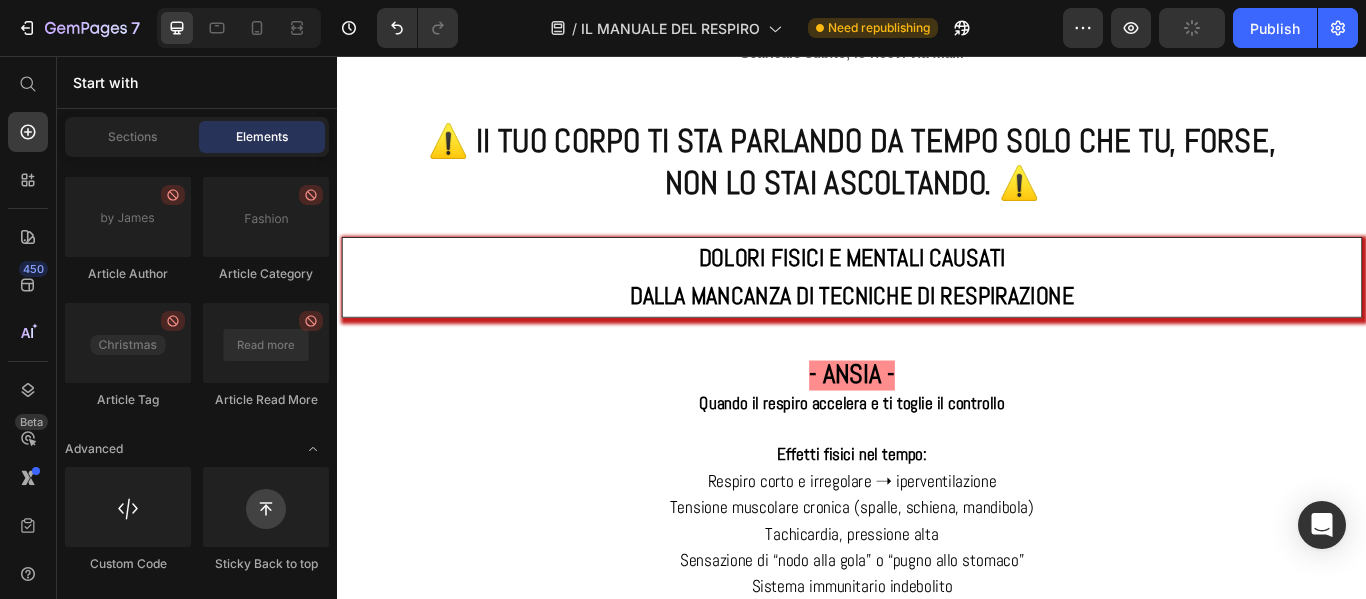 scroll, scrollTop: 1404, scrollLeft: 0, axis: vertical 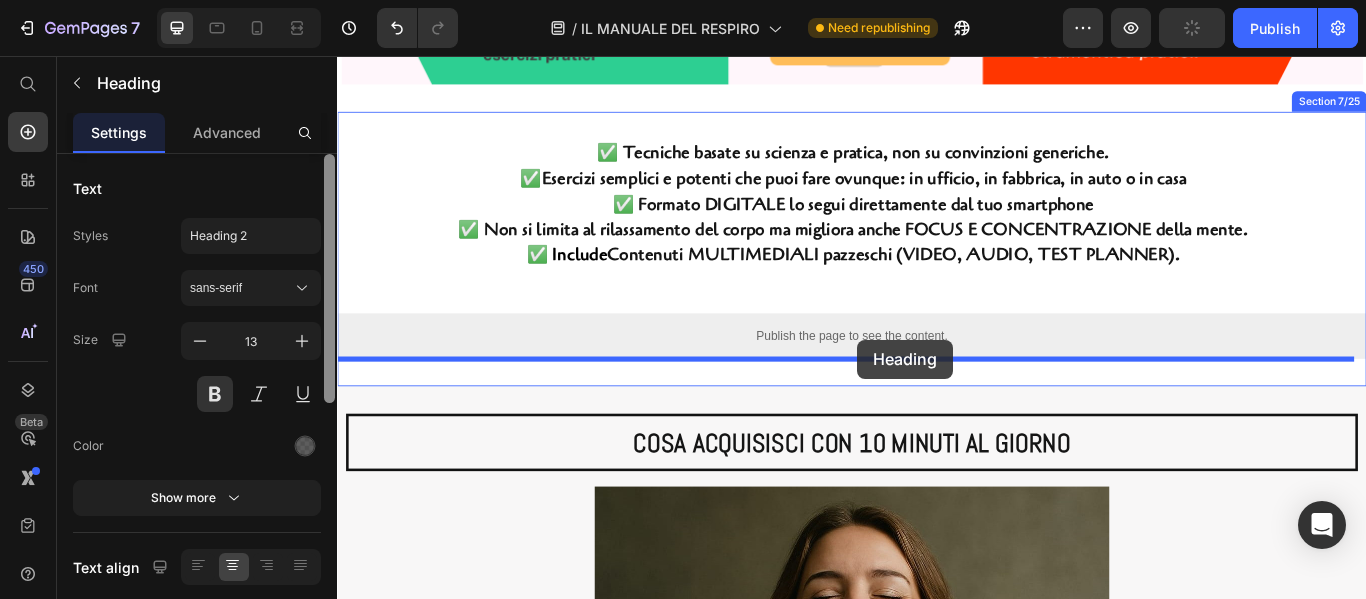 drag, startPoint x: 978, startPoint y: 281, endPoint x: 943, endPoint y: 387, distance: 111.62885 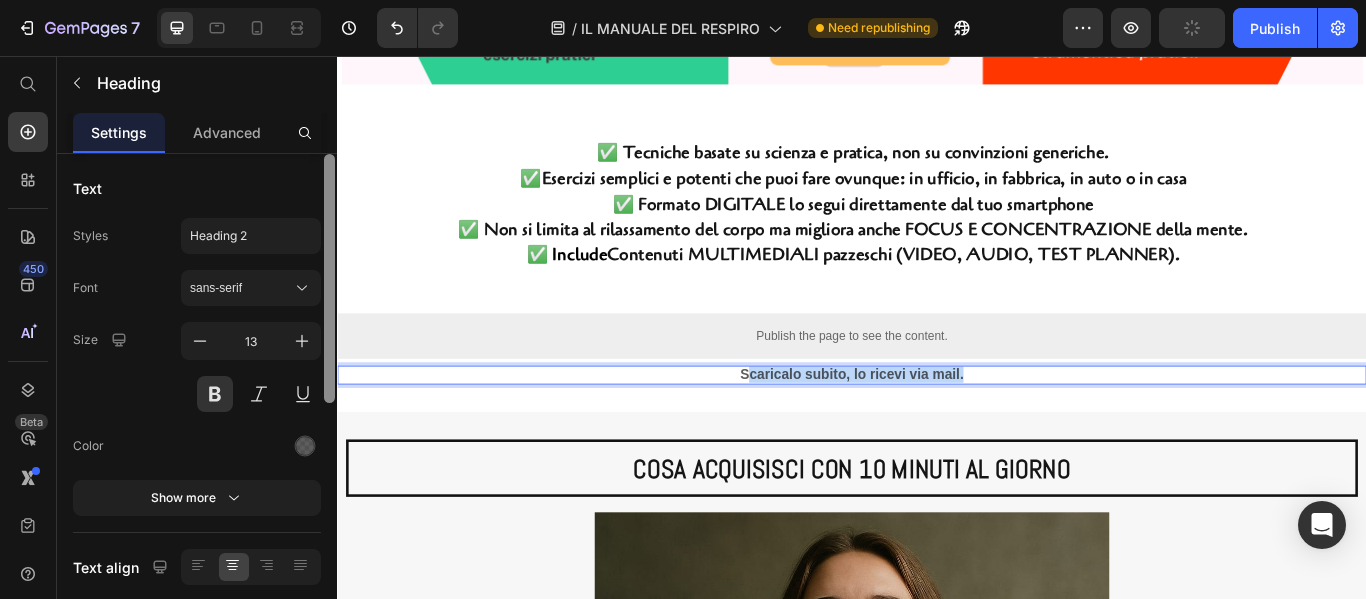 drag, startPoint x: 803, startPoint y: 422, endPoint x: 1370, endPoint y: 421, distance: 567.00085 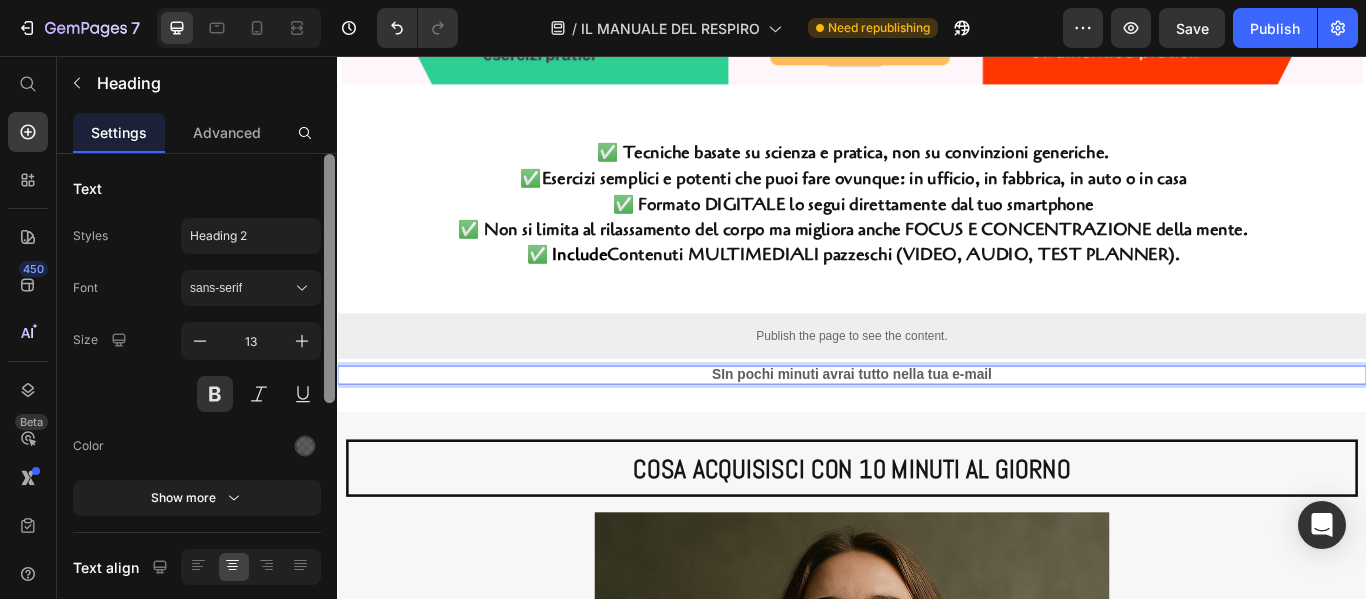 click on "SIn pochi minuti avrai tutto nella tua e-mail" at bounding box center (937, 426) 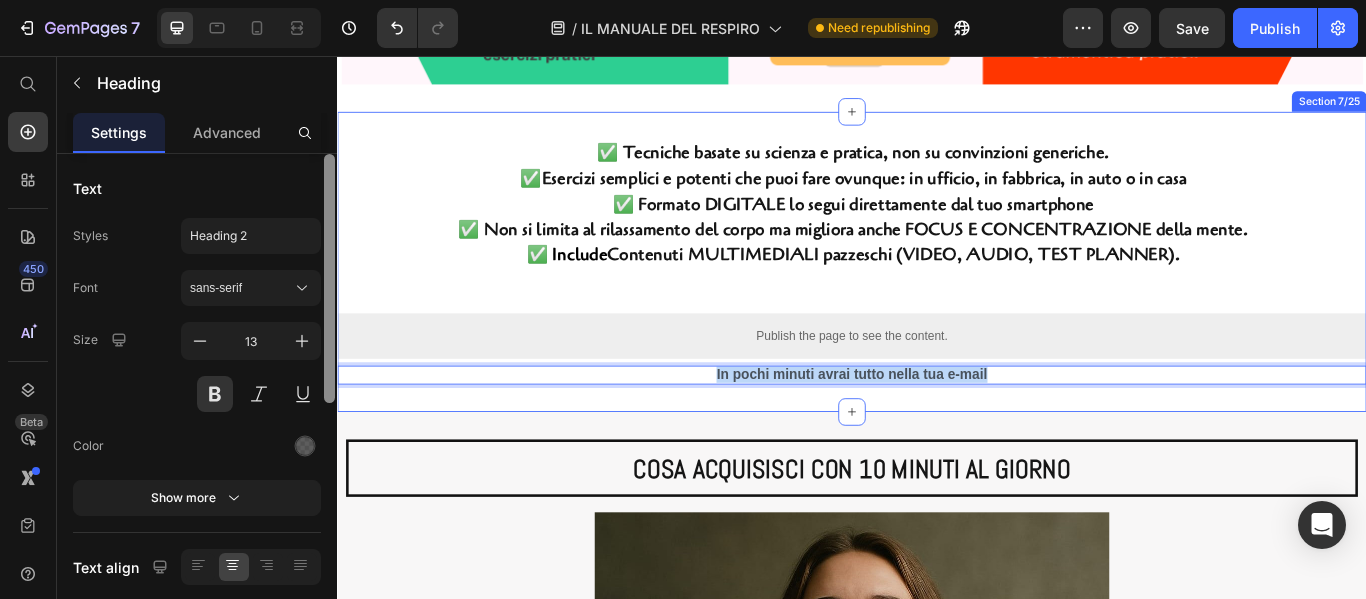 drag, startPoint x: 764, startPoint y: 426, endPoint x: 1168, endPoint y: 445, distance: 404.44653 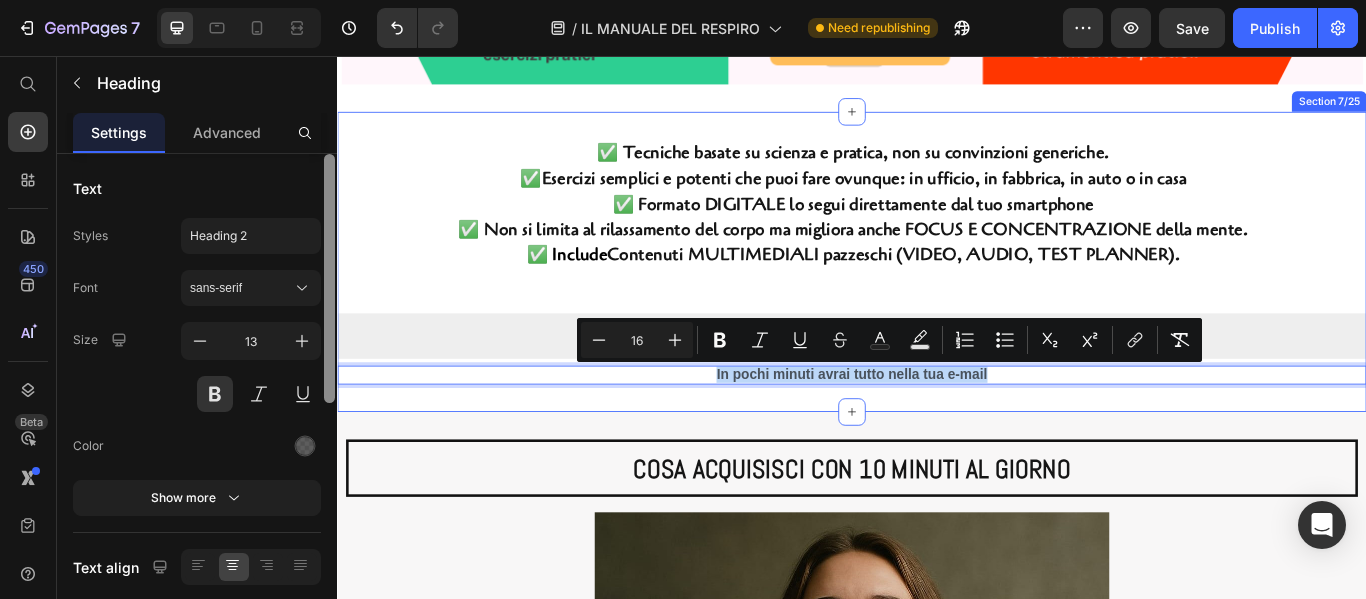 copy on "In pochi minuti avrai tutto nella tua e-mail" 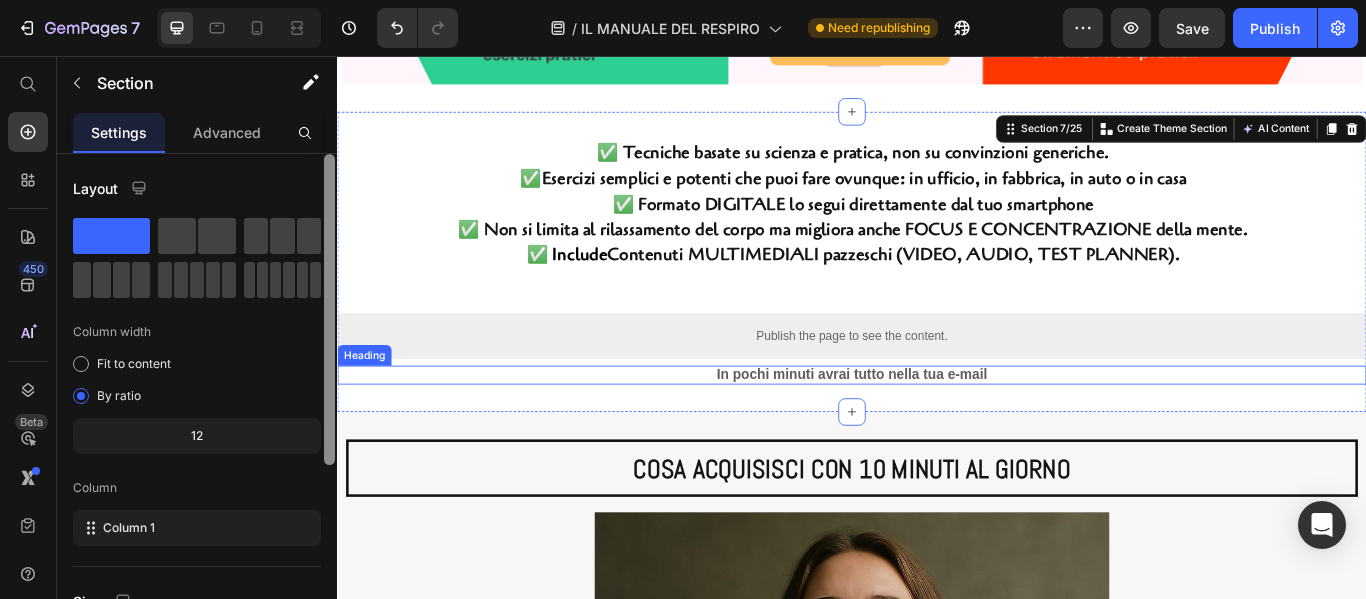click on "⁠⁠⁠⁠⁠⁠⁠ In pochi minuti avrai tutto nella tua e-mail" at bounding box center (937, 428) 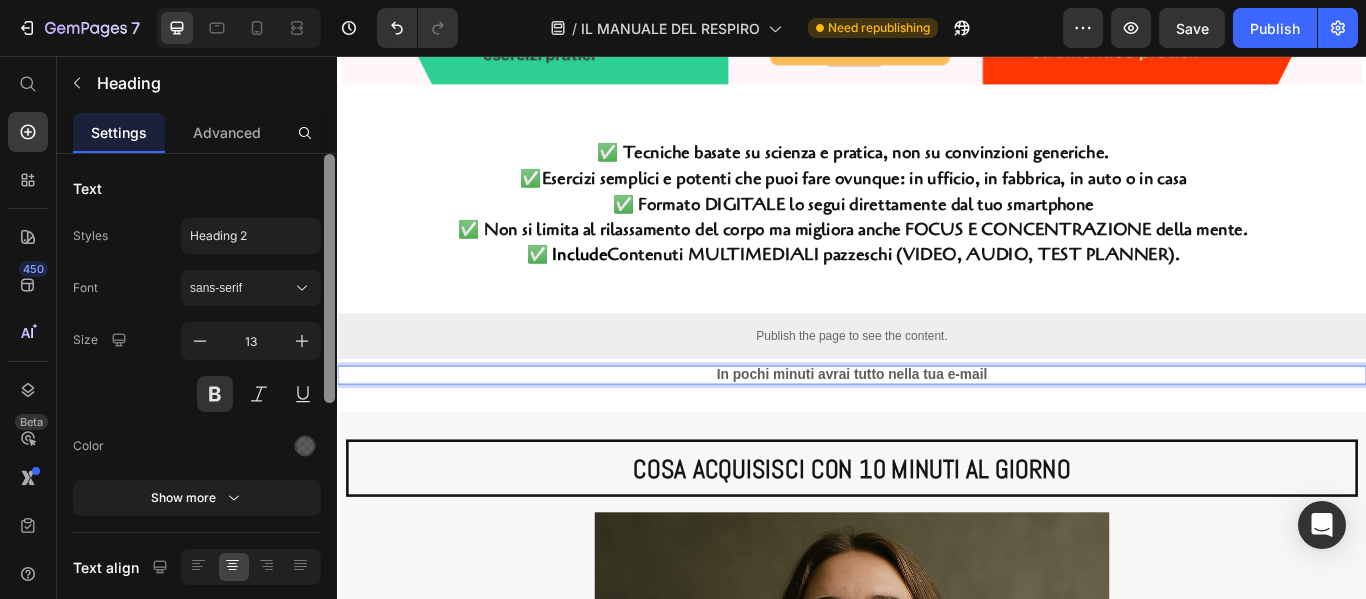 click on "In pochi minuti avrai tutto nella tua e-mail" at bounding box center (937, 426) 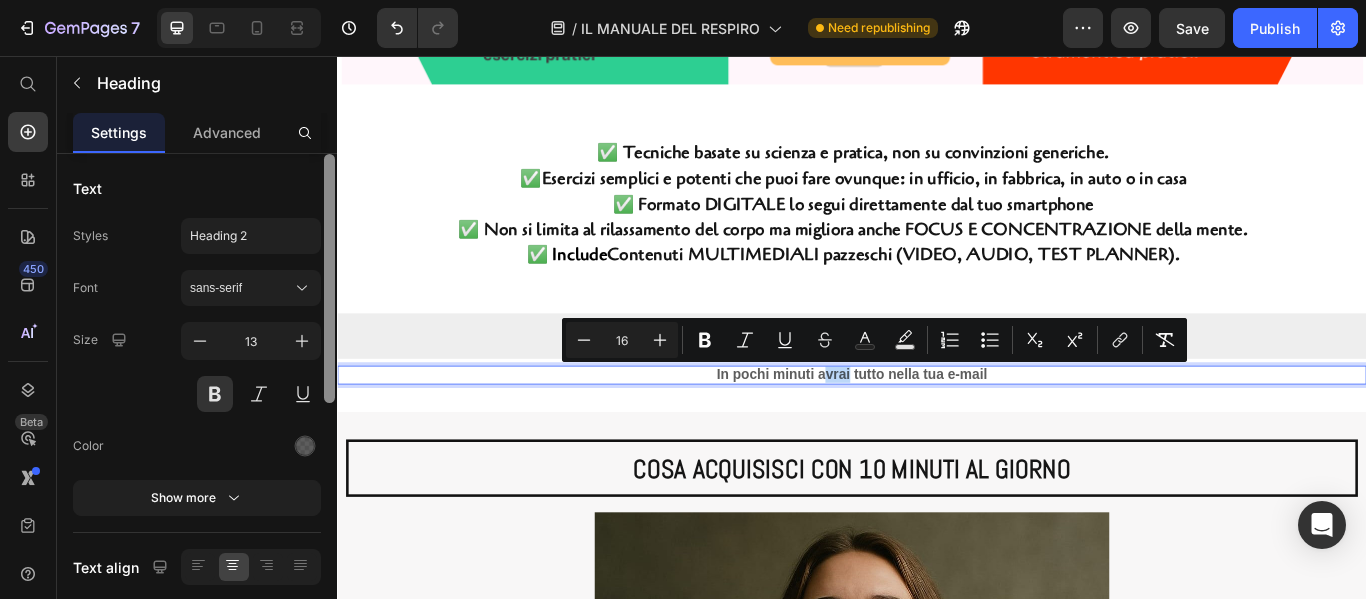 drag, startPoint x: 928, startPoint y: 430, endPoint x: 894, endPoint y: 430, distance: 34 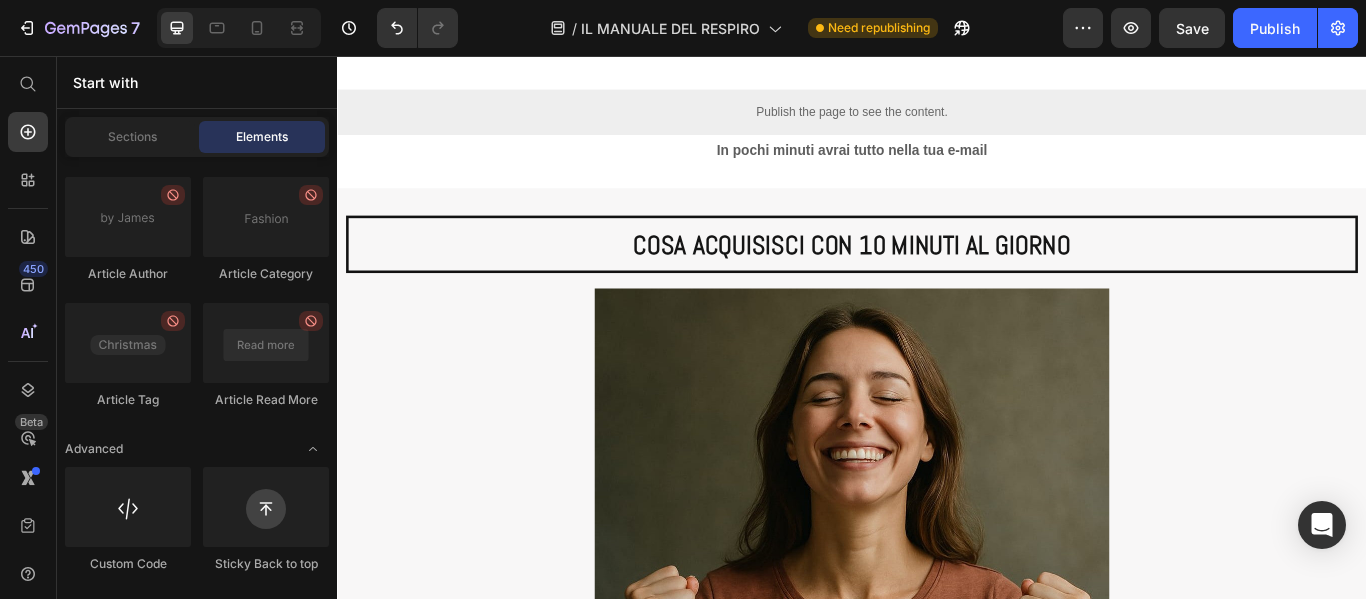 scroll, scrollTop: 7293, scrollLeft: 0, axis: vertical 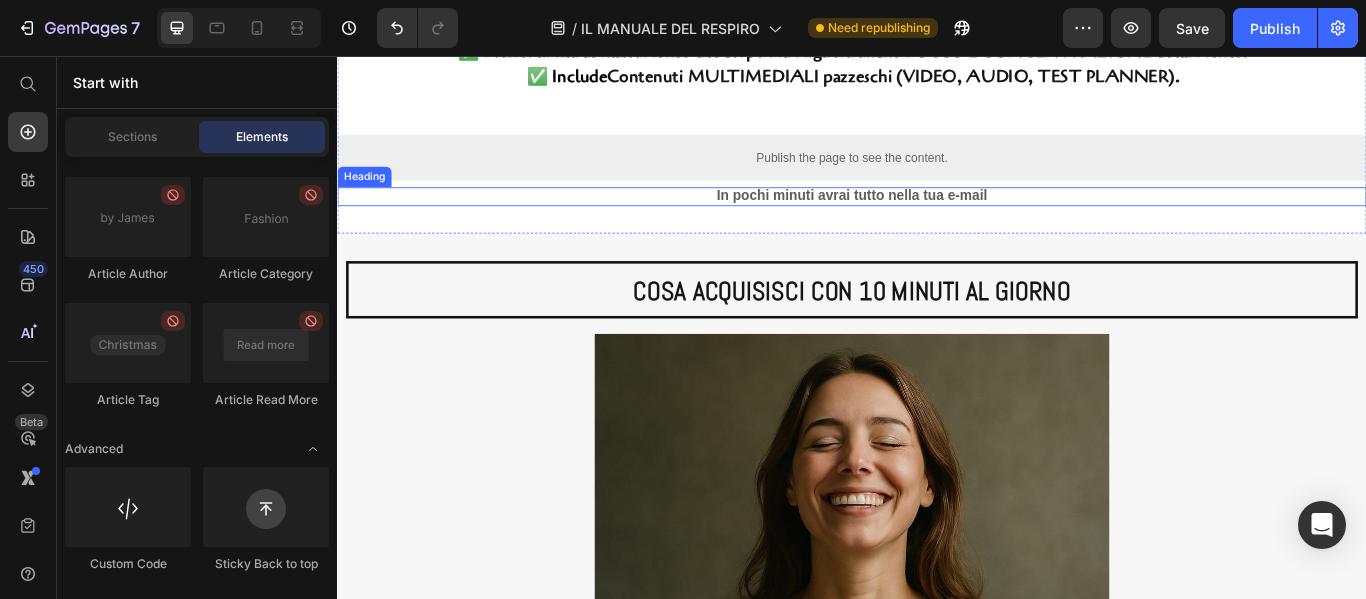 click on "In pochi minuti avrai tutto nella tua e-mail" at bounding box center [937, 218] 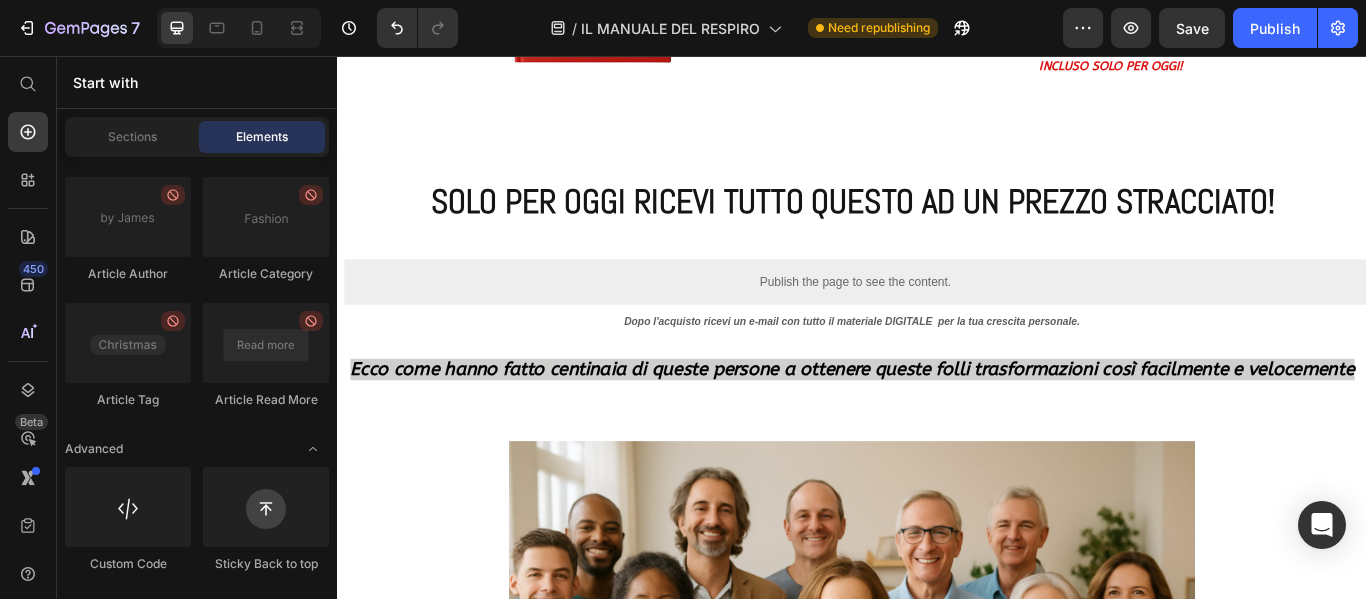 scroll, scrollTop: 19680, scrollLeft: 0, axis: vertical 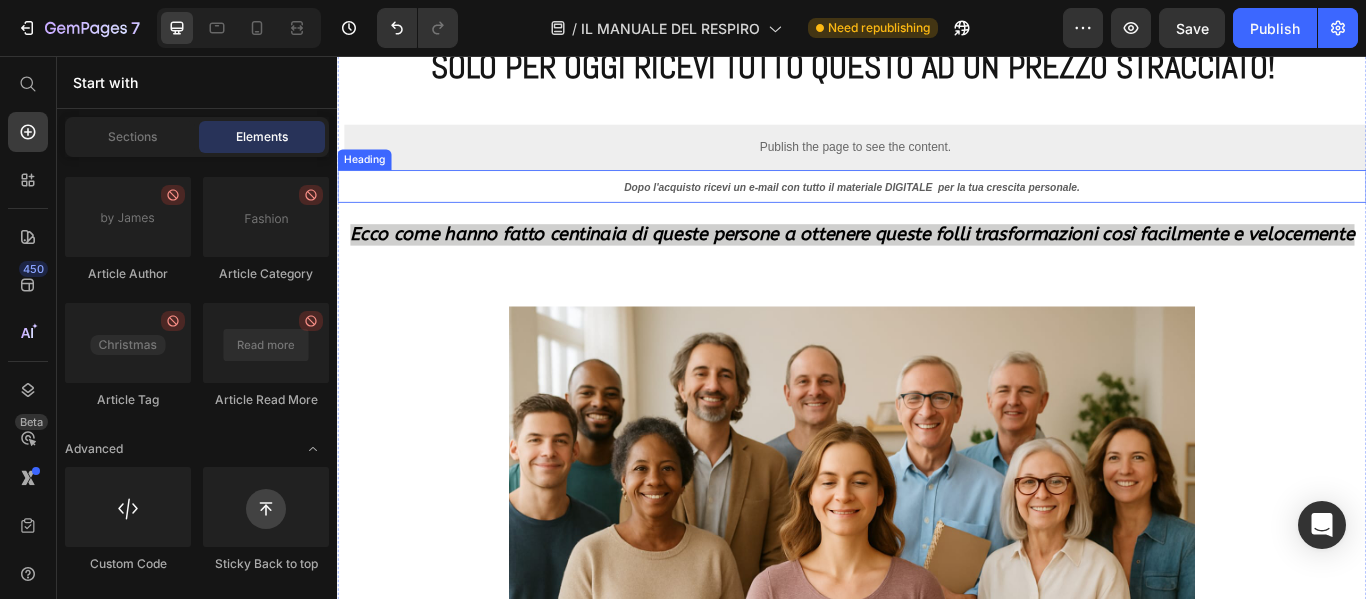 click on "Dopo l'acquisto ricevi un e-mail con tutto il materiale DIGITALE  per la tua crescita personale." at bounding box center [936, 209] 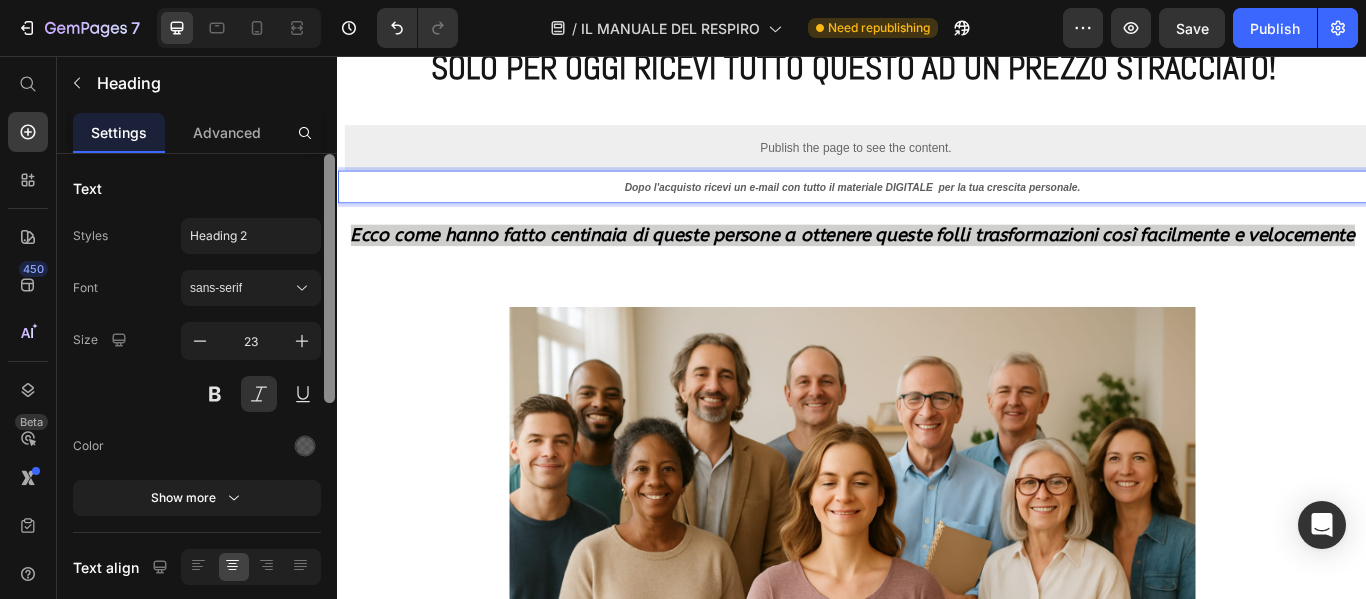 click on "Dopo l'acquisto ricevi un e-mail con tutto il materiale DIGITALE  per la tua crescita personale." at bounding box center (936, 209) 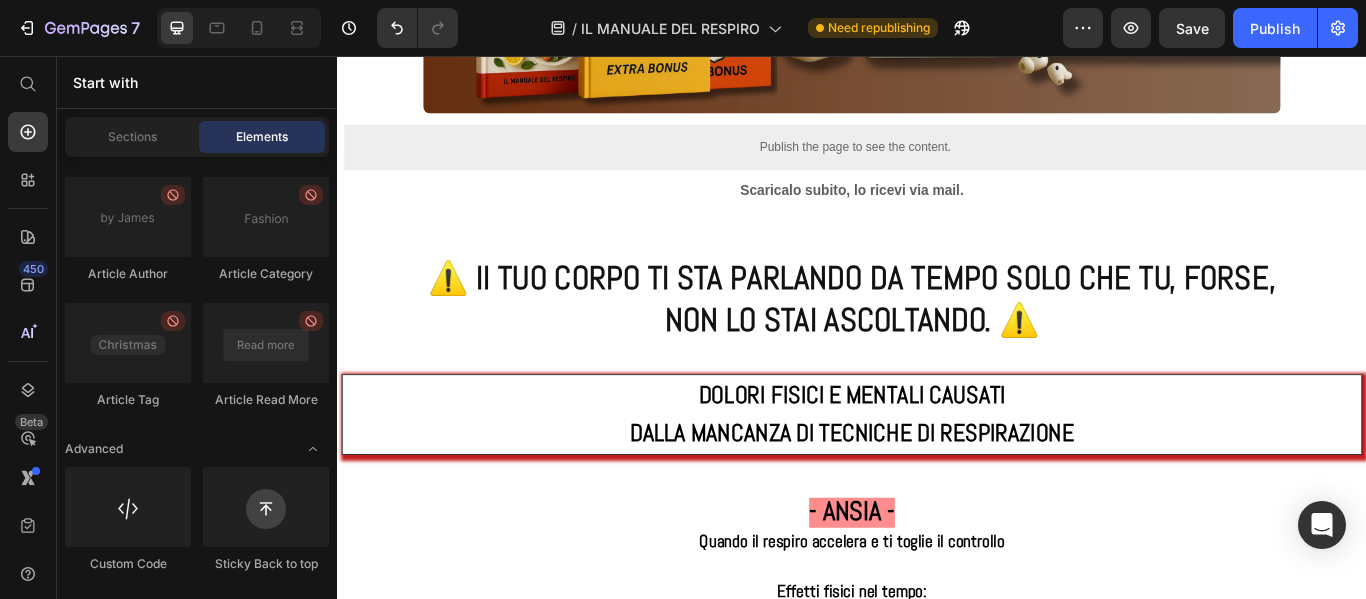 scroll, scrollTop: 1161, scrollLeft: 0, axis: vertical 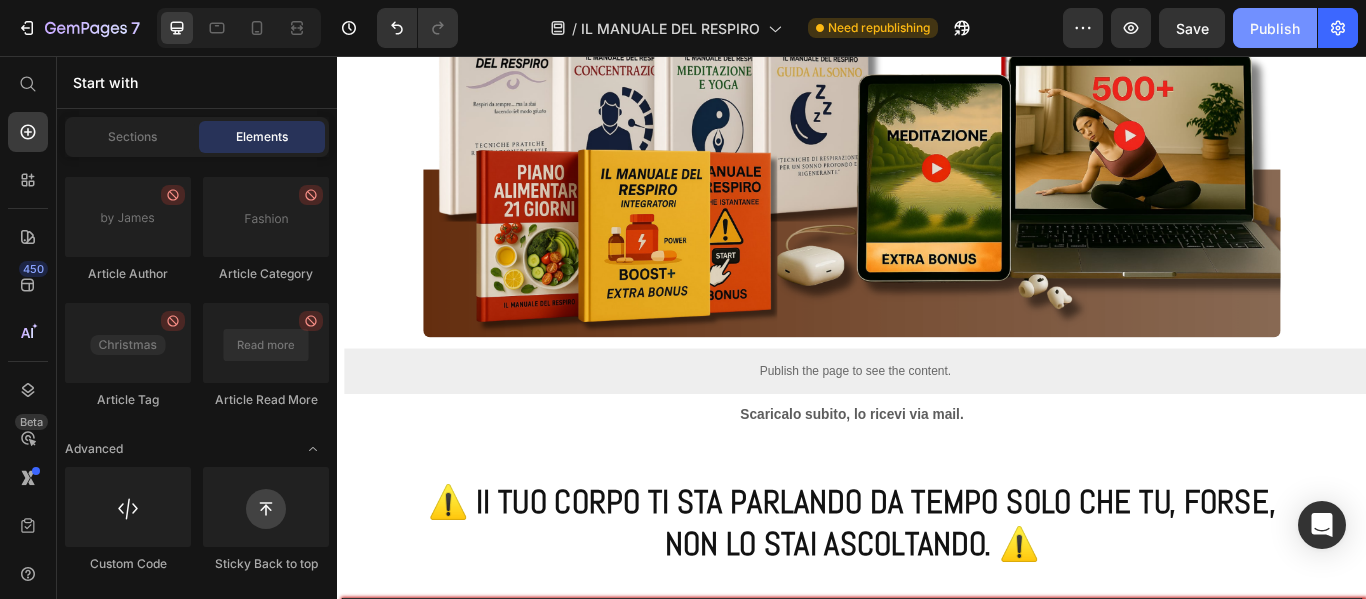 click on "Publish" at bounding box center [1275, 28] 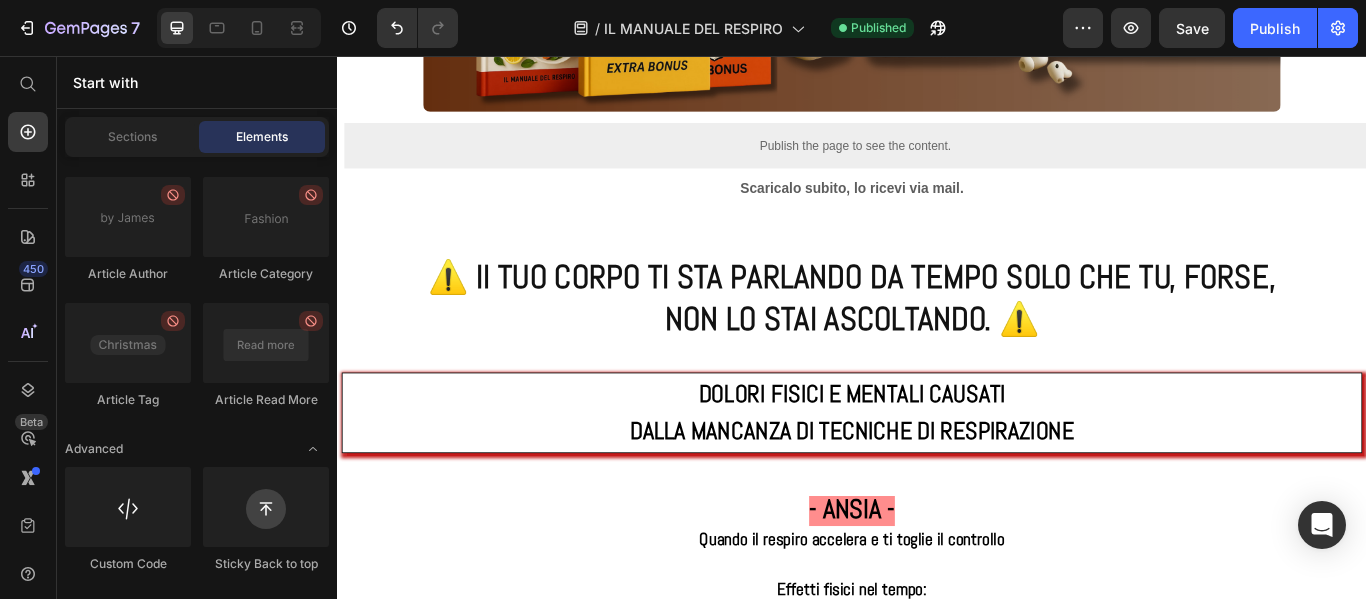 scroll, scrollTop: 12, scrollLeft: 0, axis: vertical 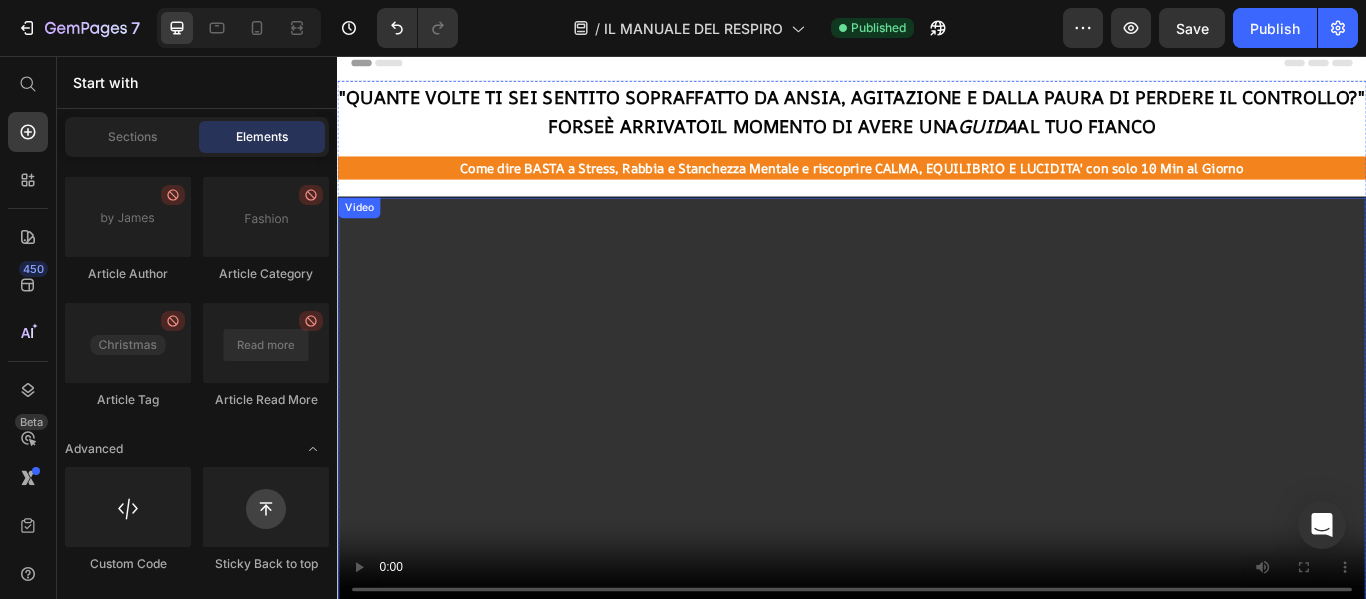 click at bounding box center [937, 460] 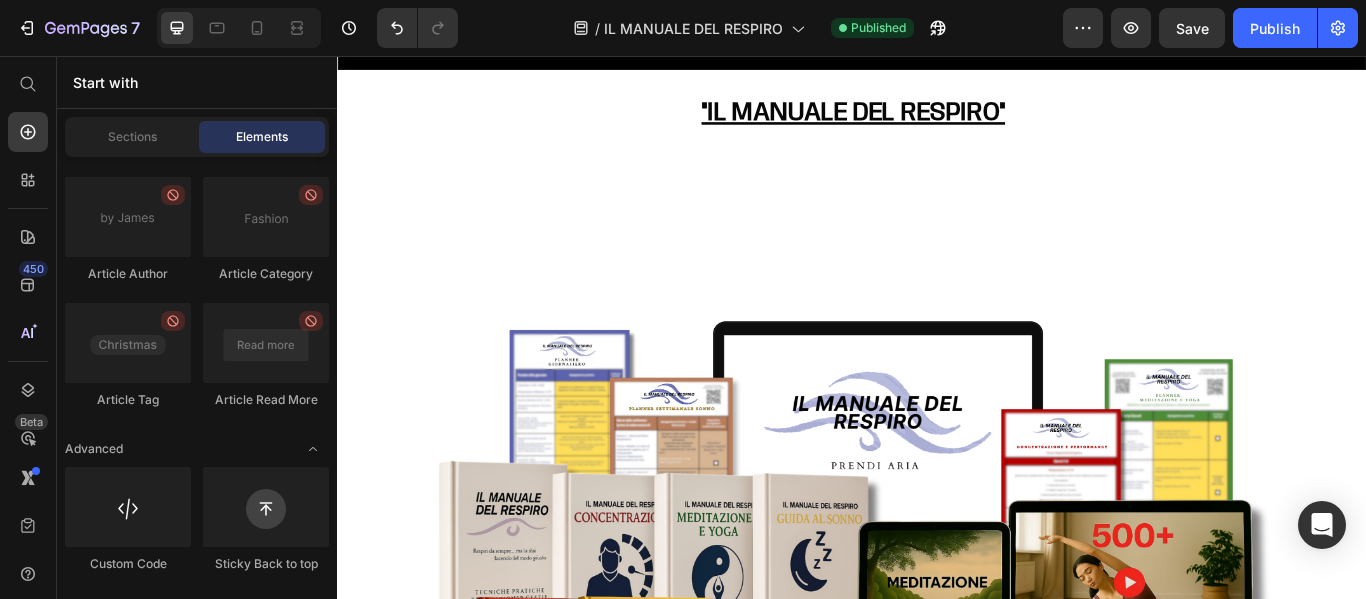 scroll, scrollTop: 431, scrollLeft: 0, axis: vertical 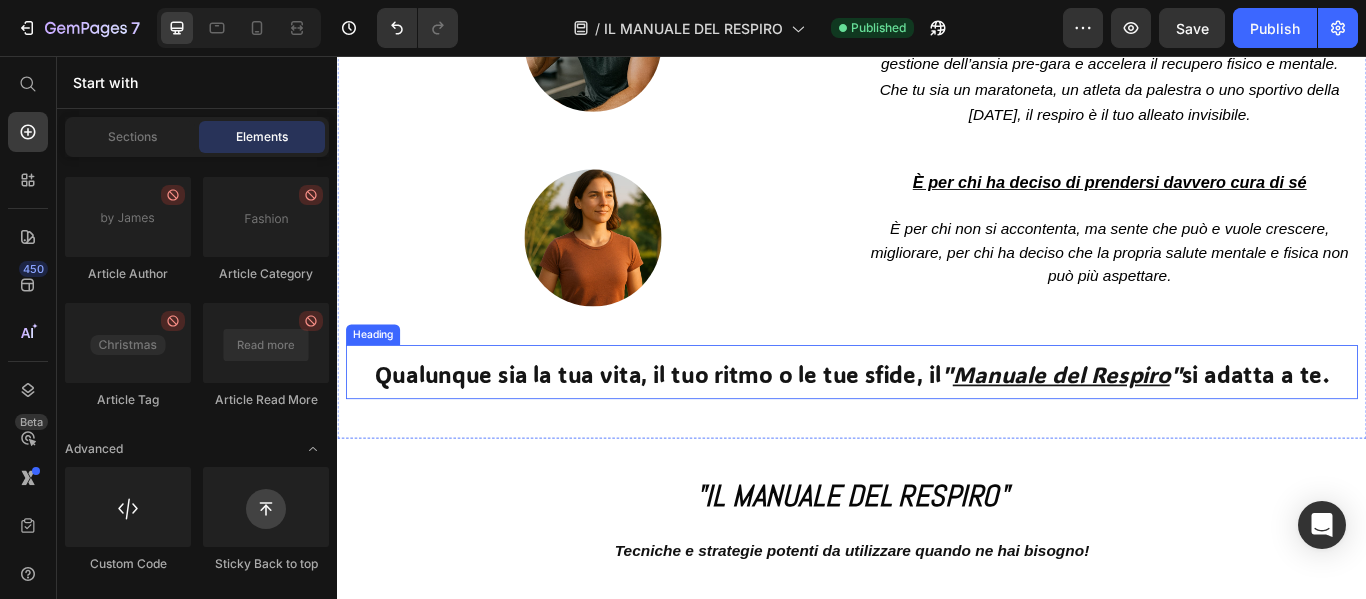 click on "Qualunque sia la tua vita, il tuo ritmo o le tue sfide, il  " Manuale del Respiro "  si adatta a te." at bounding box center [937, 427] 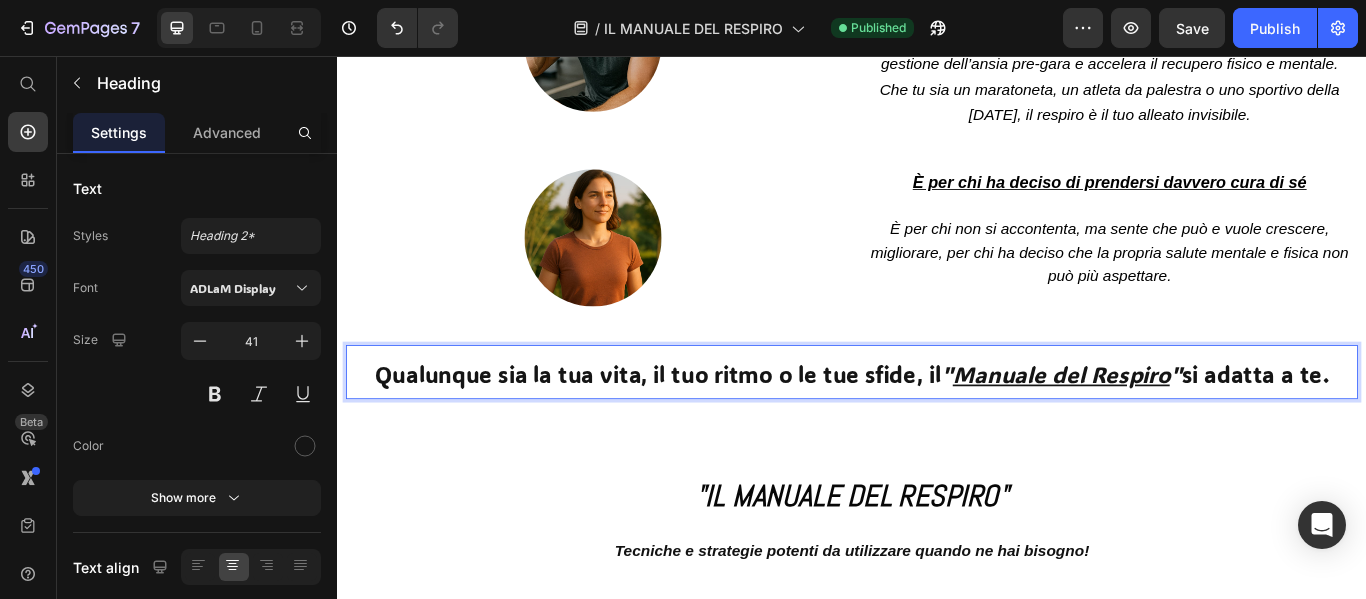 click on "Qualunque sia la tua vita, il tuo ritmo o le tue sfide, il  " Manuale del Respiro "  si adatta a te." at bounding box center [937, 427] 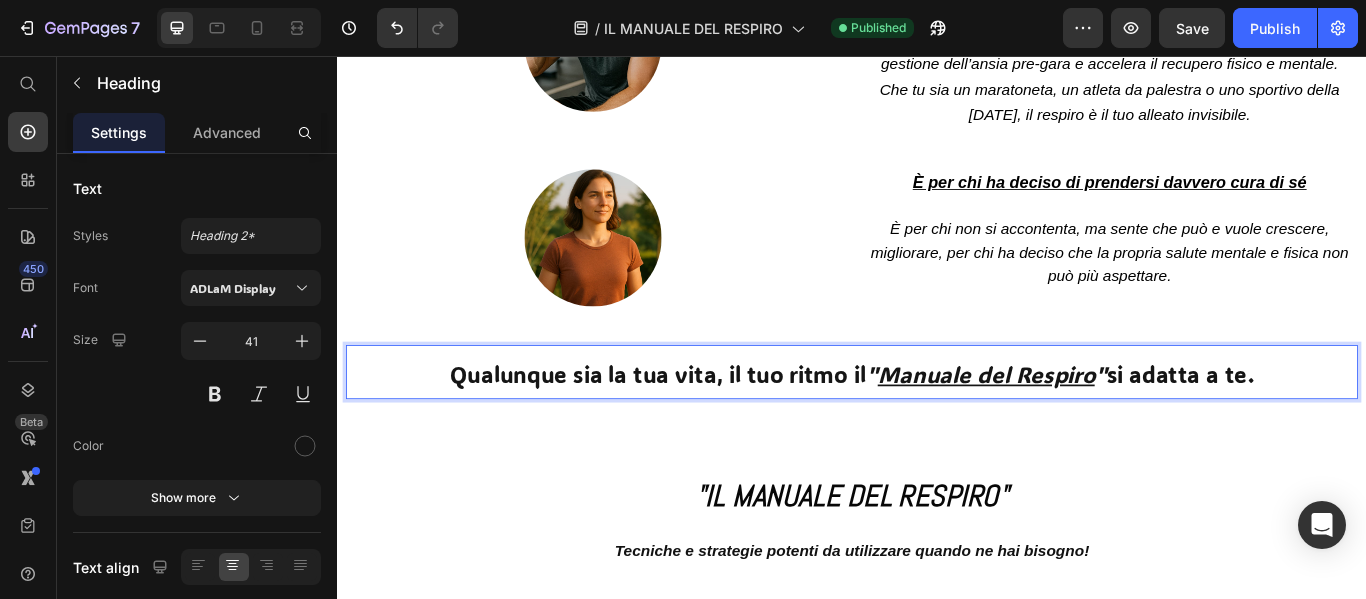 click on "Qualunque sia la tua vita, il tuo ritmo il  " Manuale del Respiro "  si adatta a te." at bounding box center [937, 427] 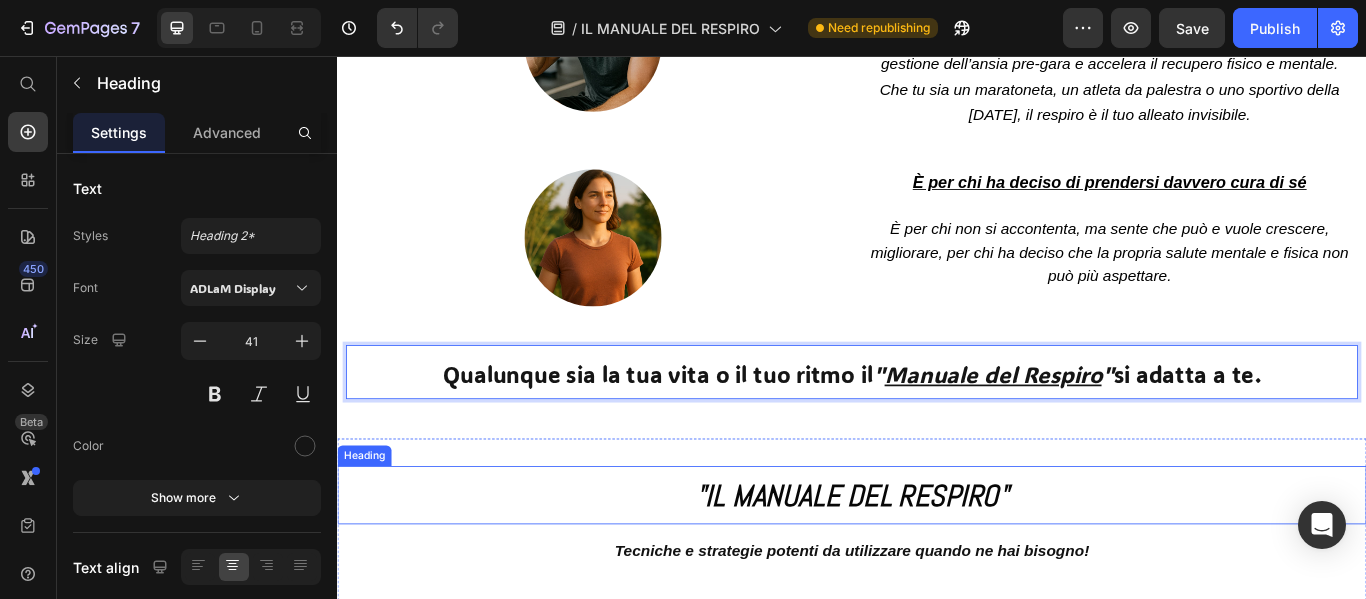 click on ""IL MANUALE DEL RESPIRO"" at bounding box center [937, 569] 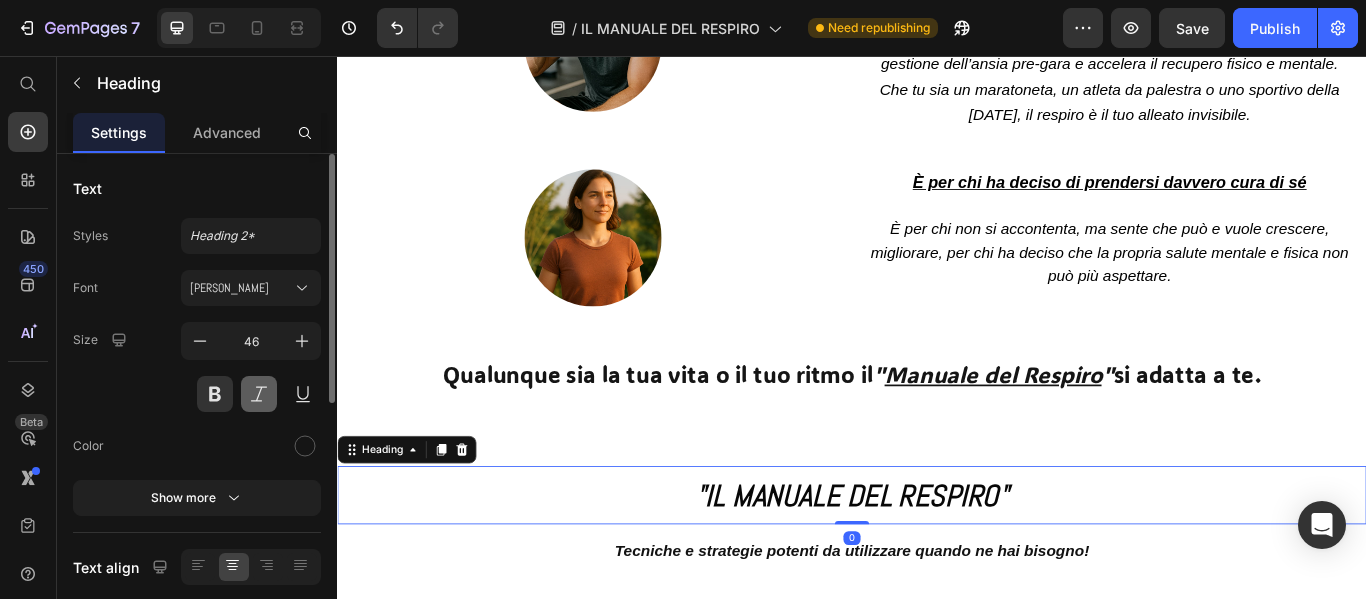 click at bounding box center (259, 394) 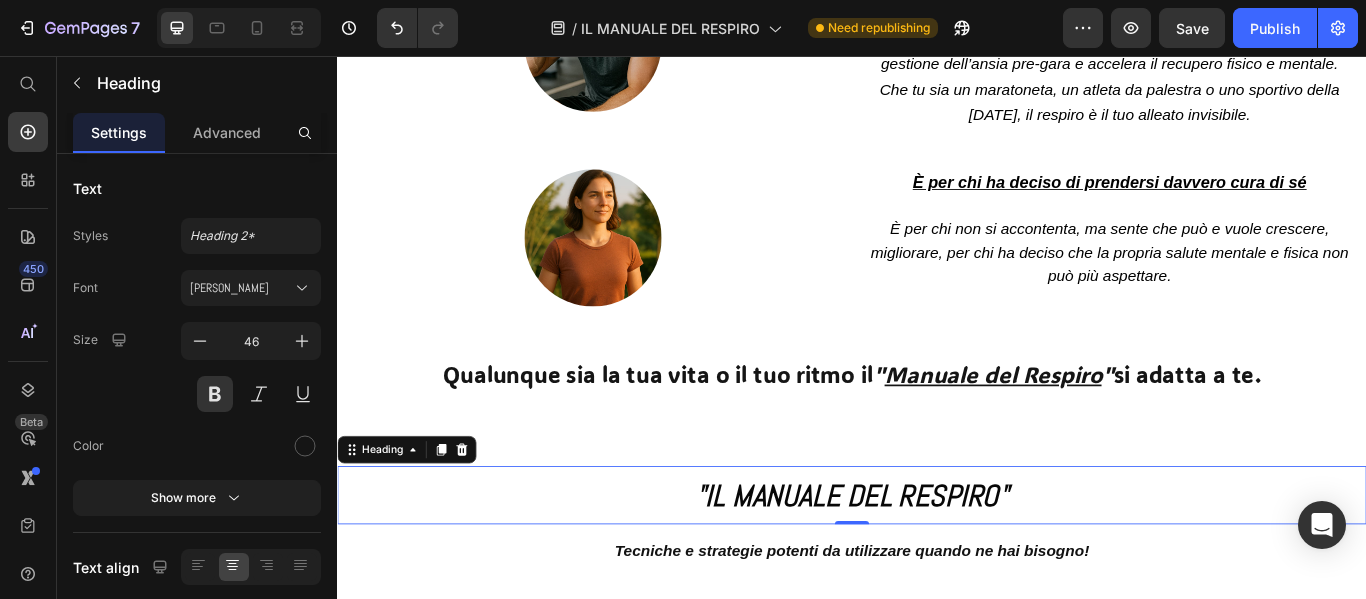 click on ""IL MANUALE DEL RESPIRO"" at bounding box center [937, 568] 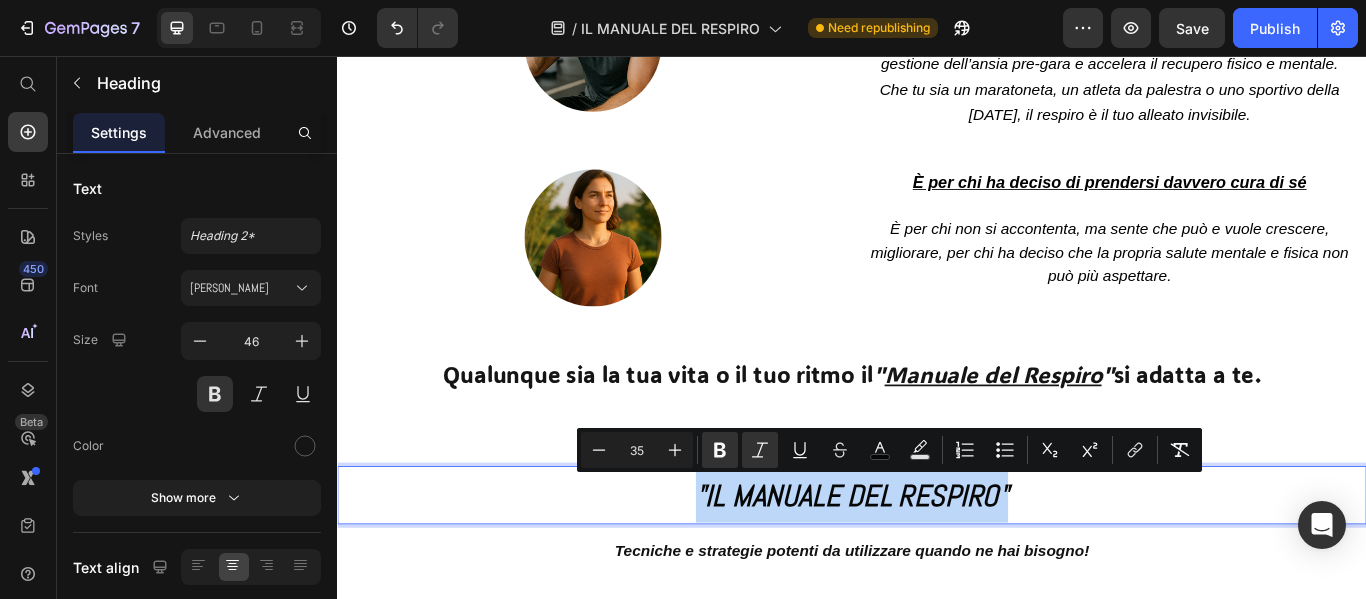 drag, startPoint x: 1127, startPoint y: 563, endPoint x: 714, endPoint y: 594, distance: 414.1618 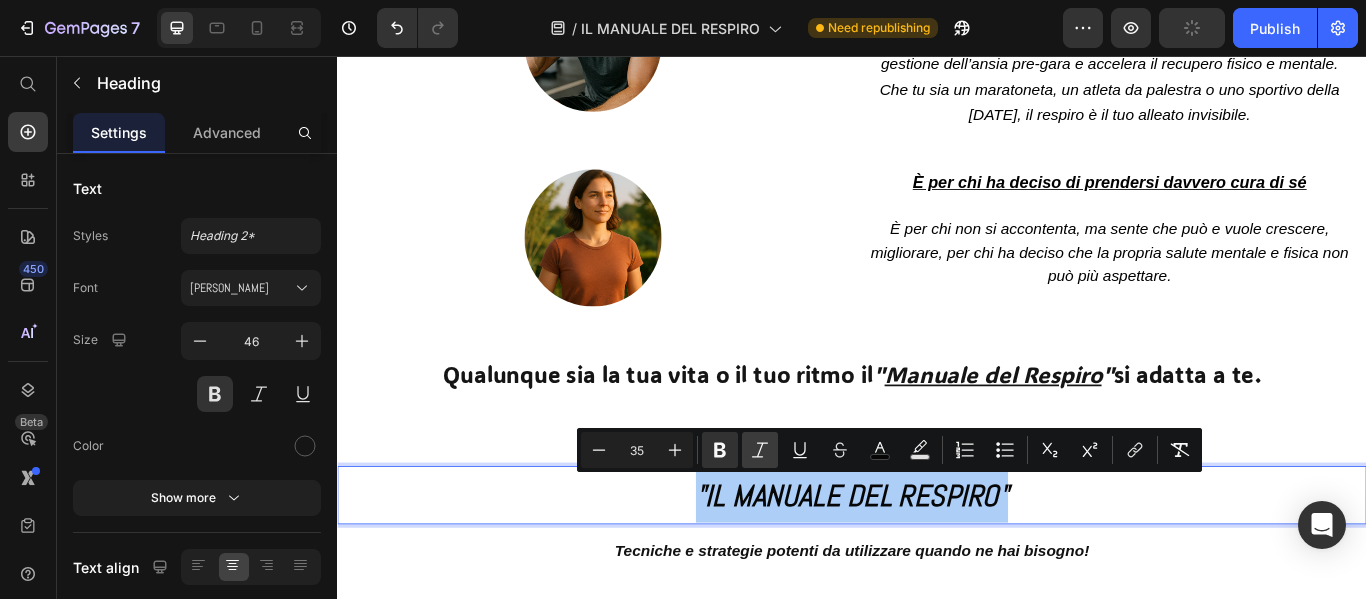 click 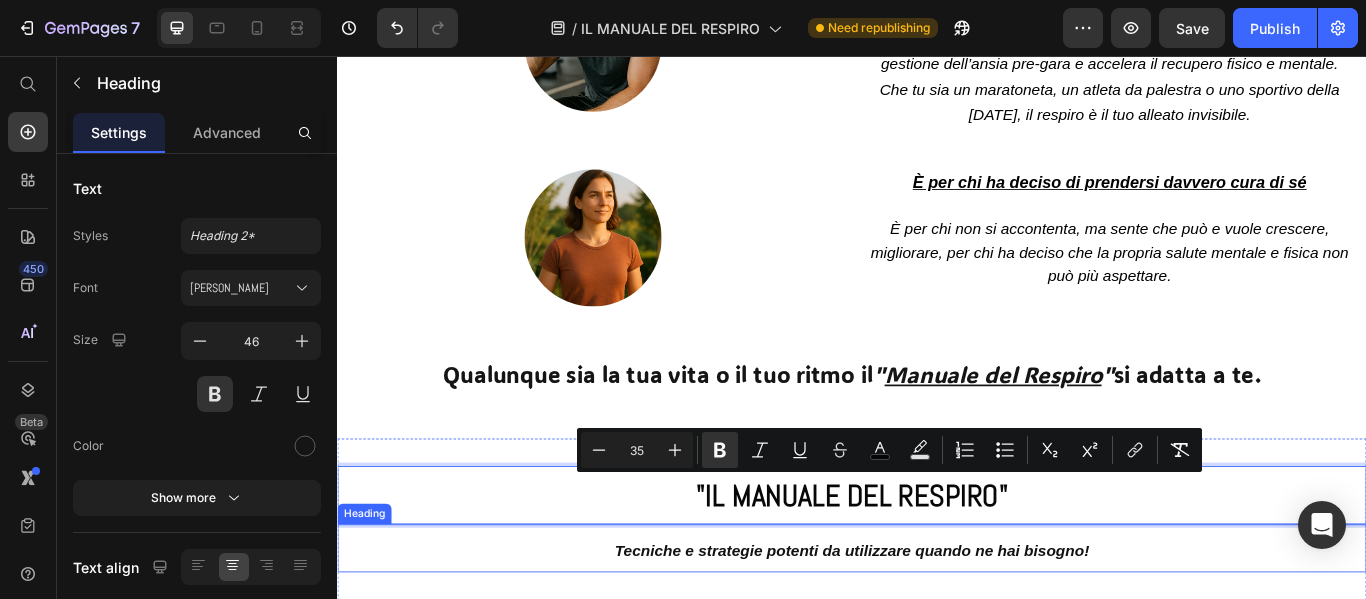 click on "Tecniche e strategie potenti da utilizzare quando ne hai bisogno!" at bounding box center (937, 630) 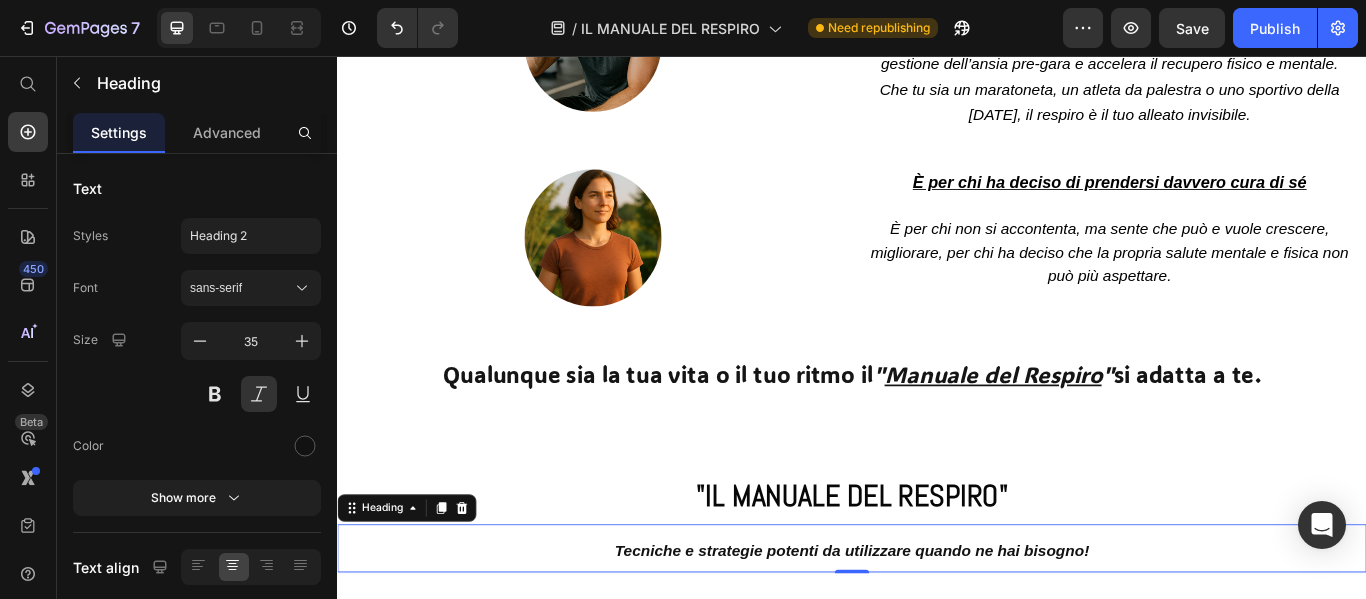 click on "Tecniche e strategie potenti da utilizzare quando ne hai bisogno!" at bounding box center [937, 630] 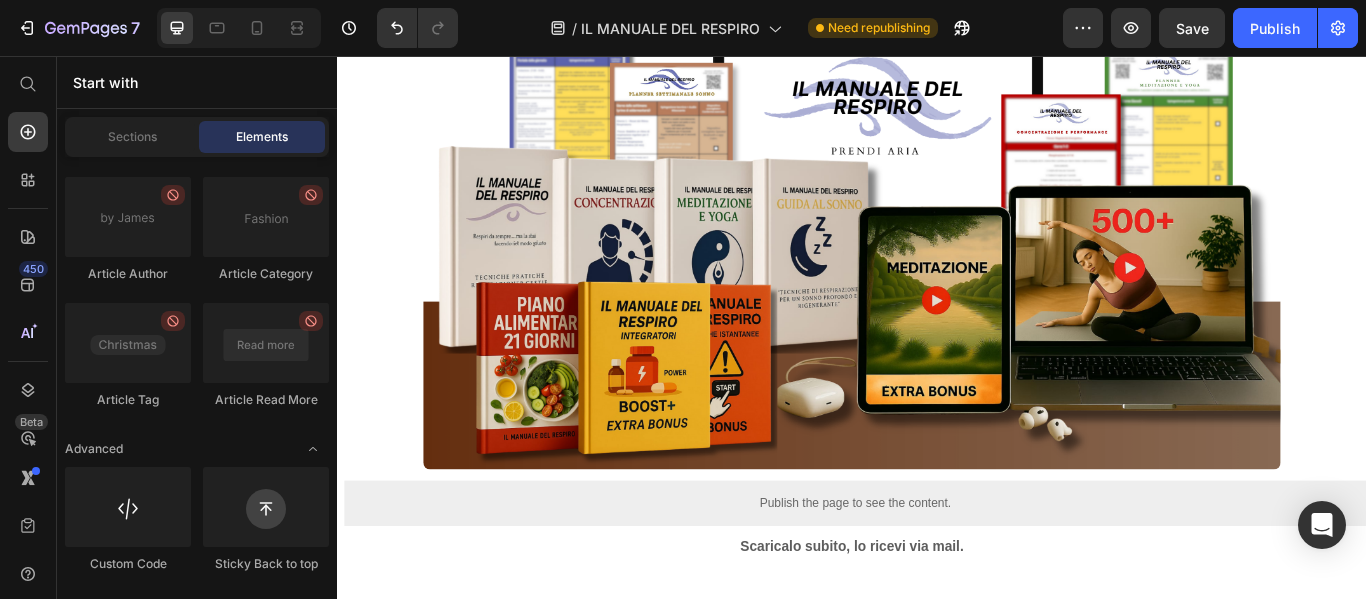 scroll, scrollTop: 1477, scrollLeft: 0, axis: vertical 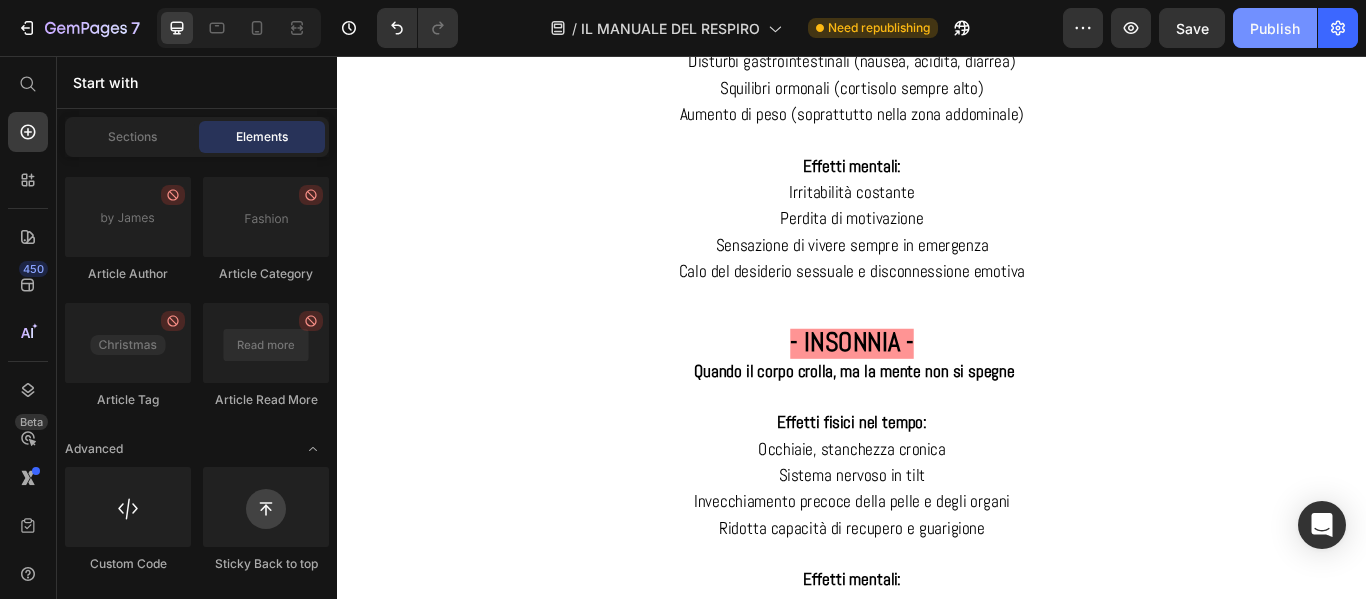 click on "Publish" at bounding box center [1275, 28] 